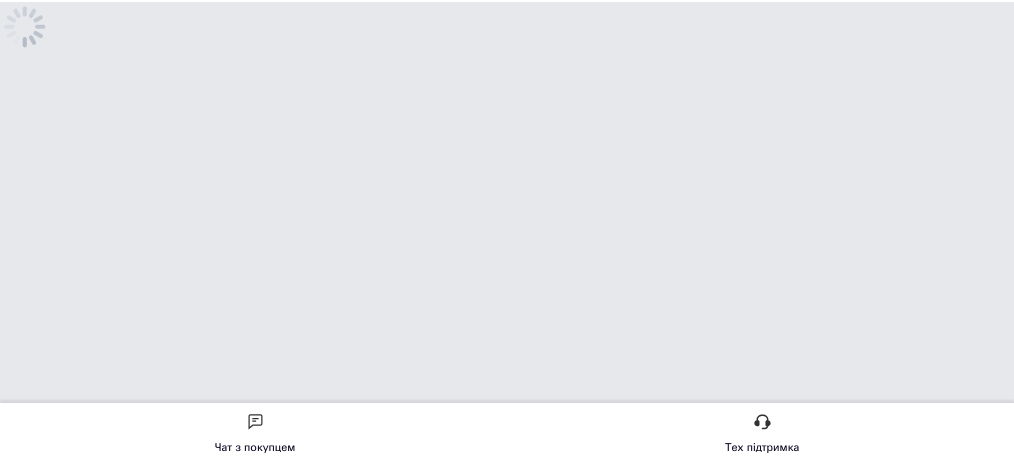 scroll, scrollTop: 0, scrollLeft: 0, axis: both 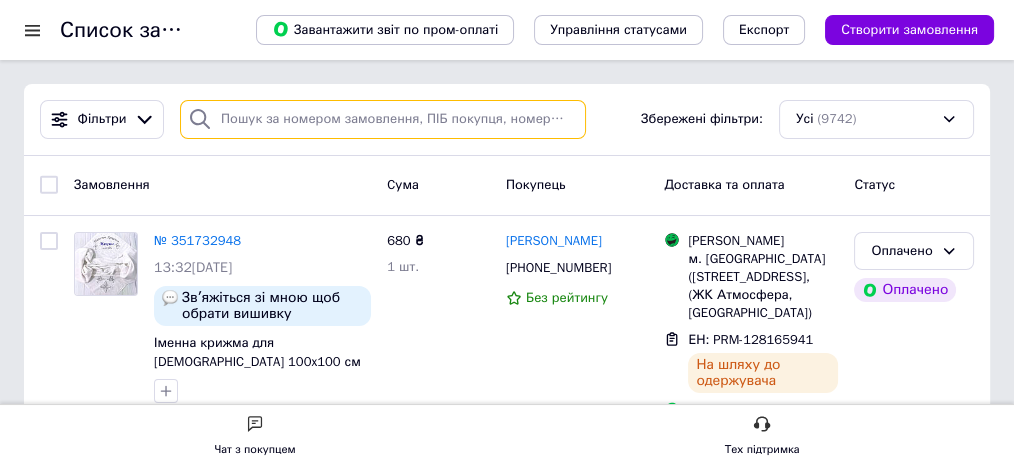 click at bounding box center (383, 119) 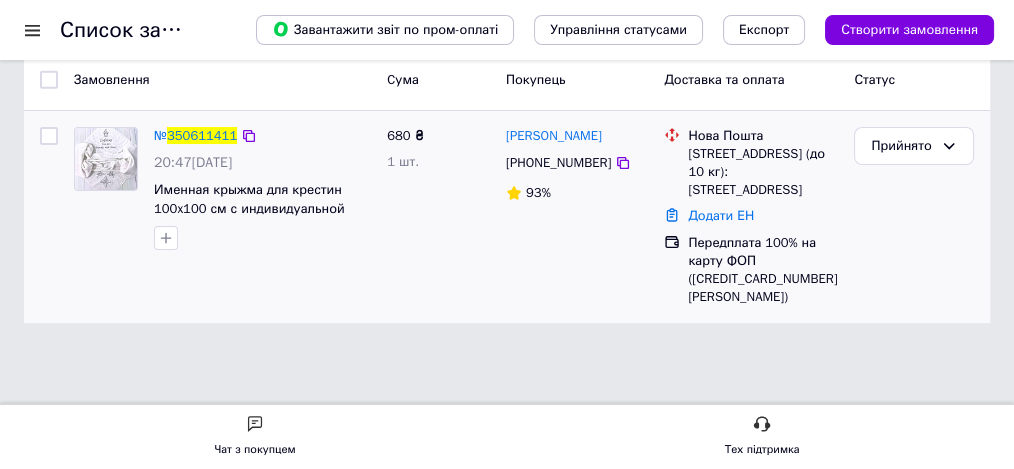 scroll, scrollTop: 107, scrollLeft: 0, axis: vertical 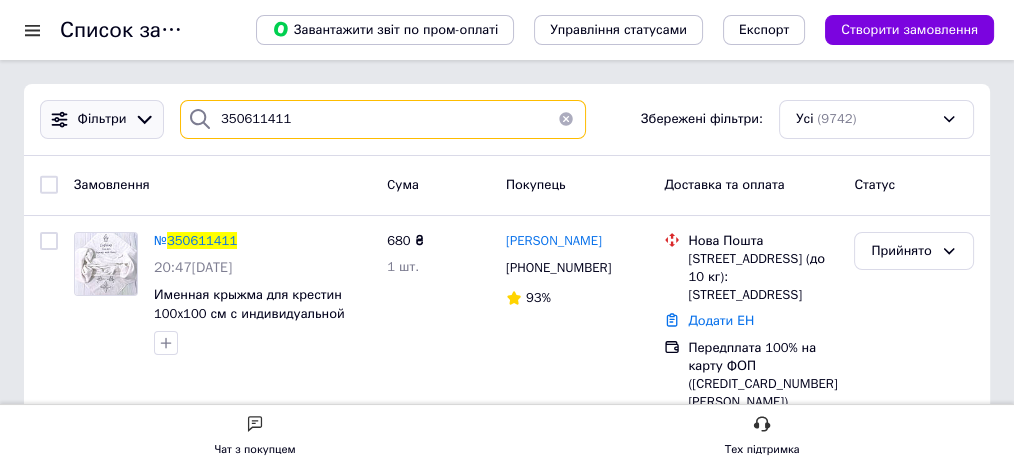 drag, startPoint x: 366, startPoint y: 111, endPoint x: 102, endPoint y: 104, distance: 264.09277 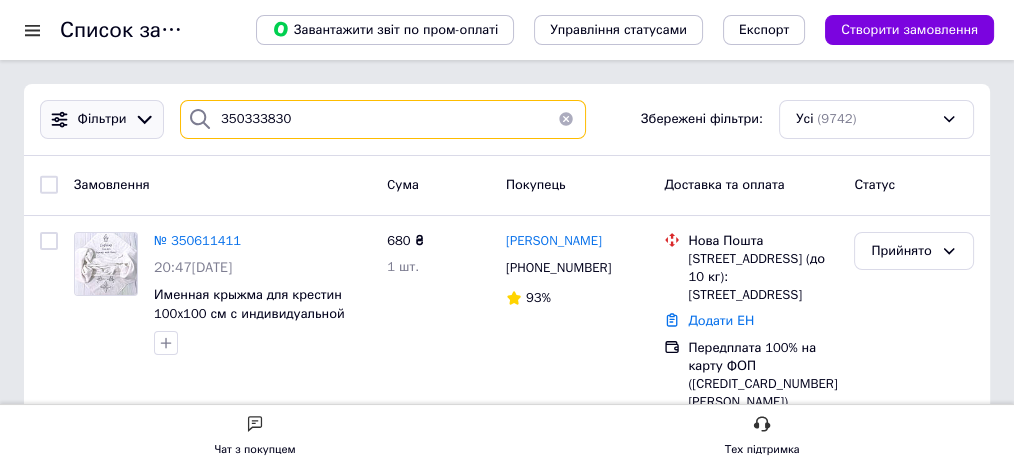 type on "350333830" 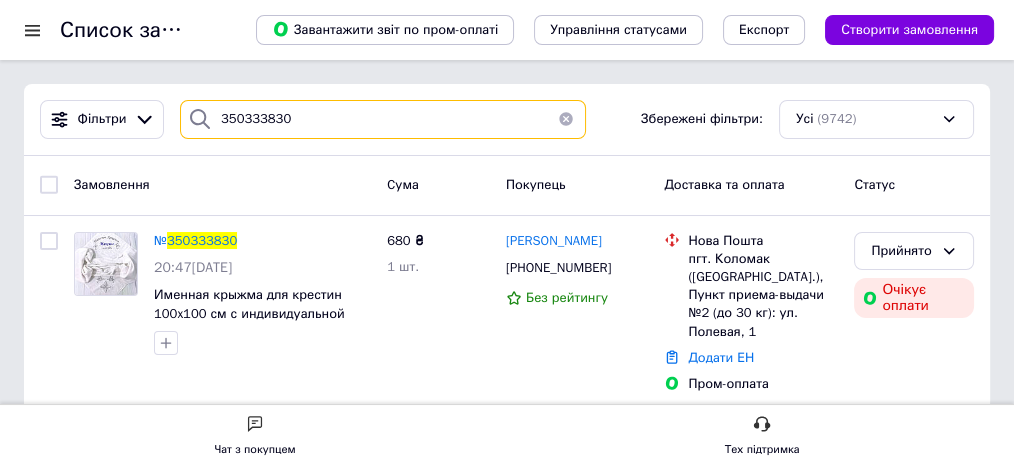 drag, startPoint x: 302, startPoint y: 109, endPoint x: 115, endPoint y: 93, distance: 187.68324 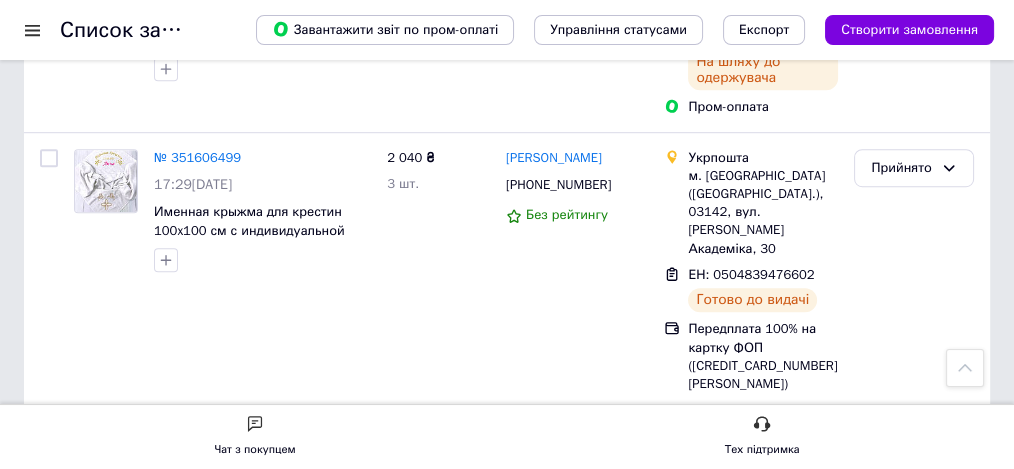 scroll, scrollTop: 1333, scrollLeft: 0, axis: vertical 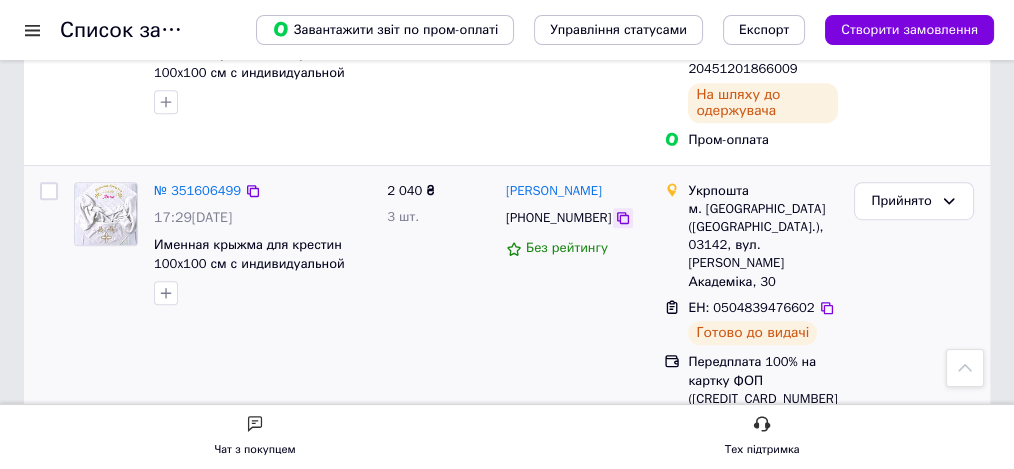 click 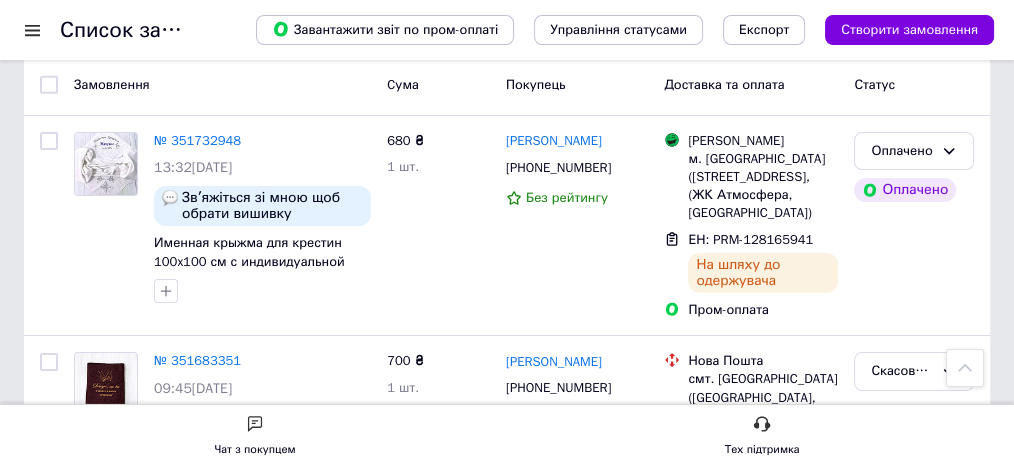 scroll, scrollTop: 0, scrollLeft: 0, axis: both 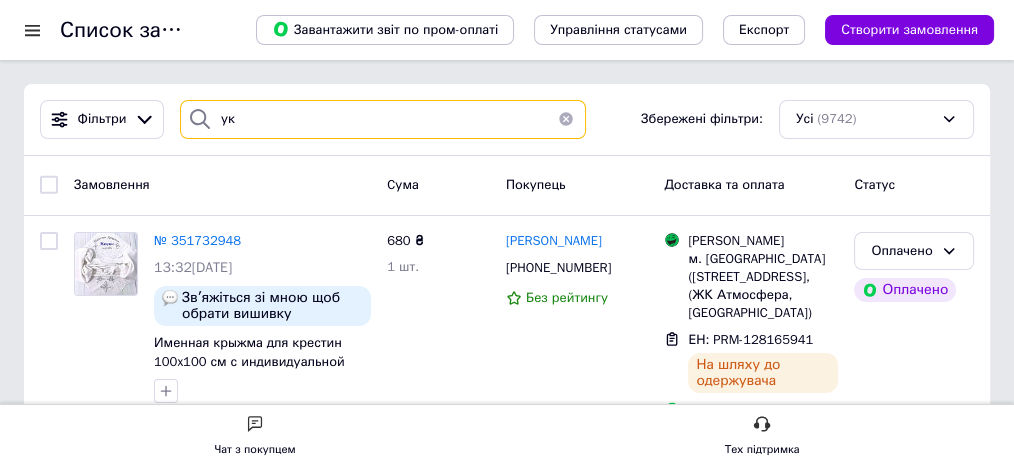 drag, startPoint x: 267, startPoint y: 117, endPoint x: 214, endPoint y: 107, distance: 53.935146 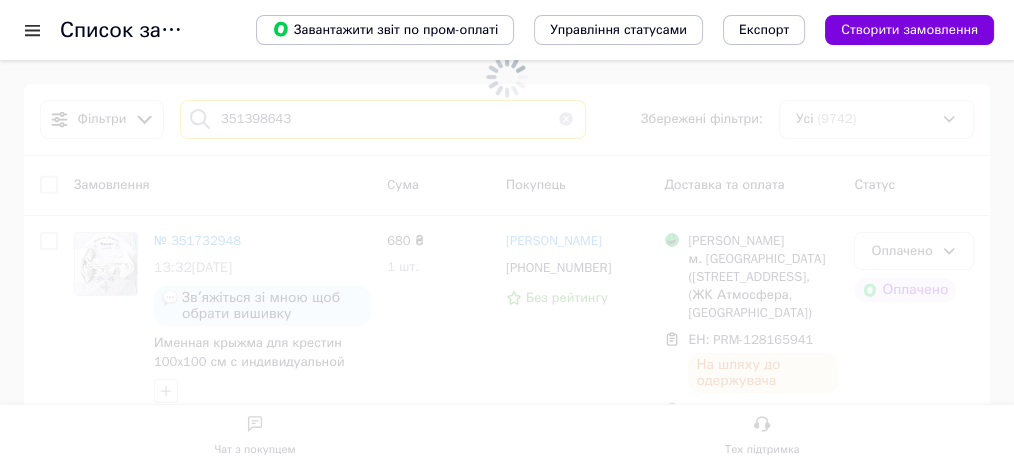 type on "351398643" 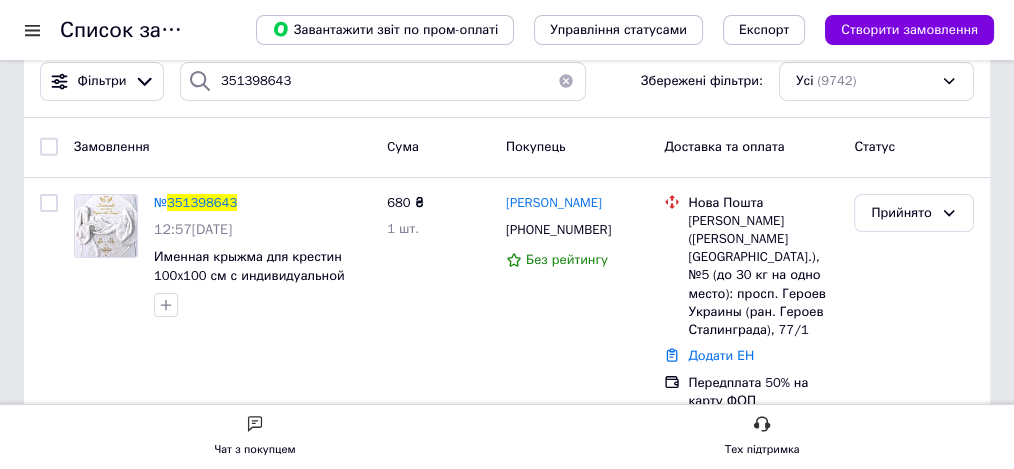 scroll, scrollTop: 0, scrollLeft: 0, axis: both 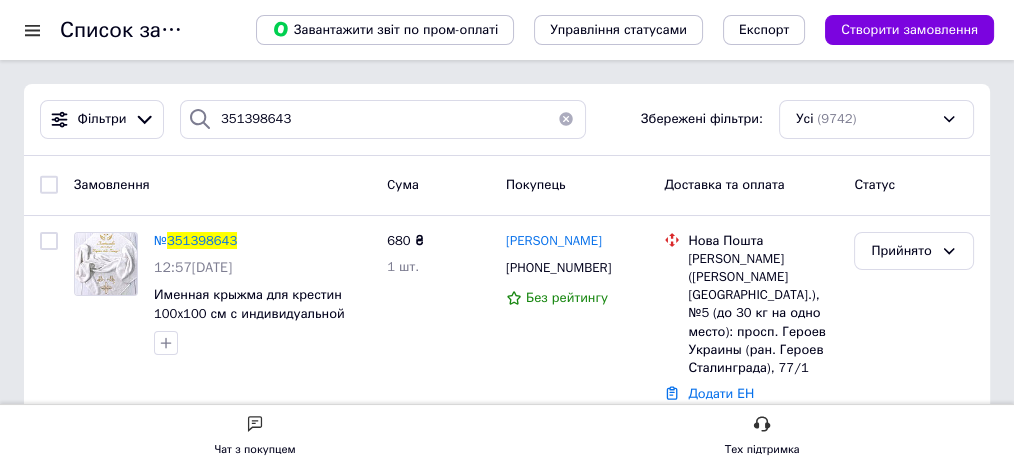 click at bounding box center (566, 119) 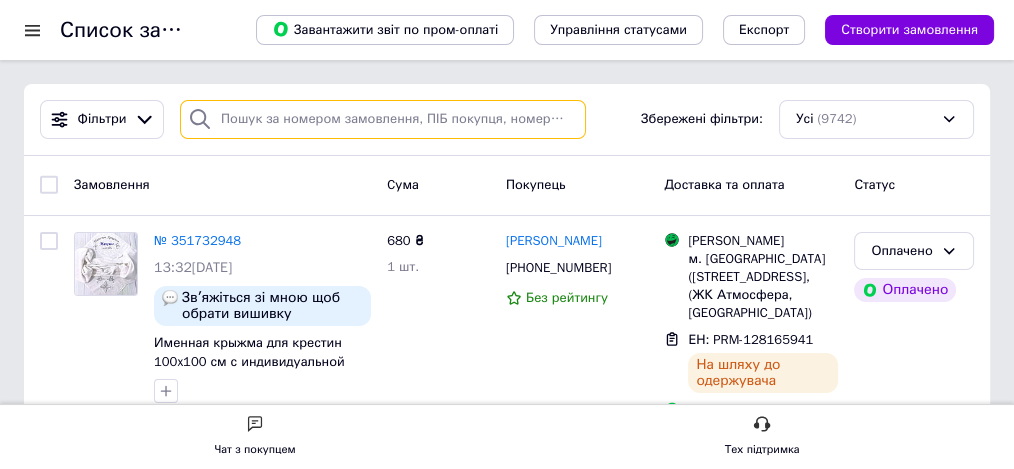 paste on "380978349911" 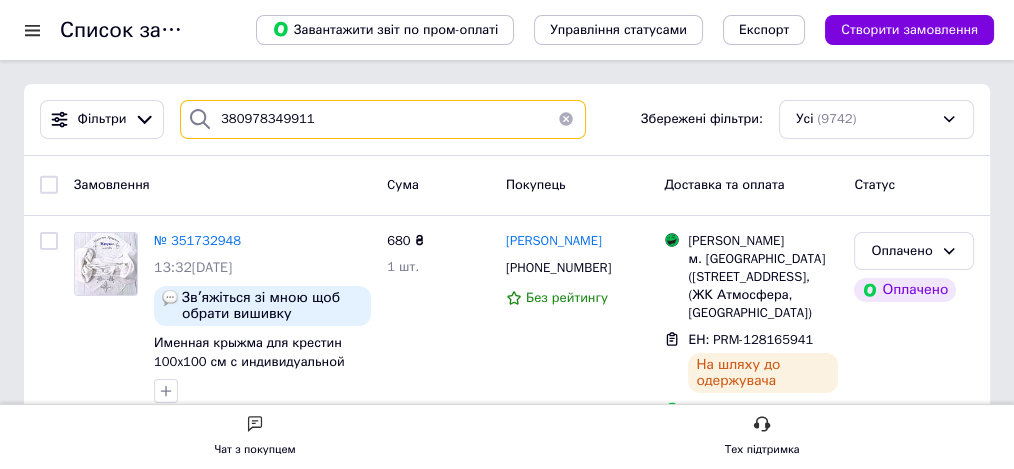 type on "380978349911" 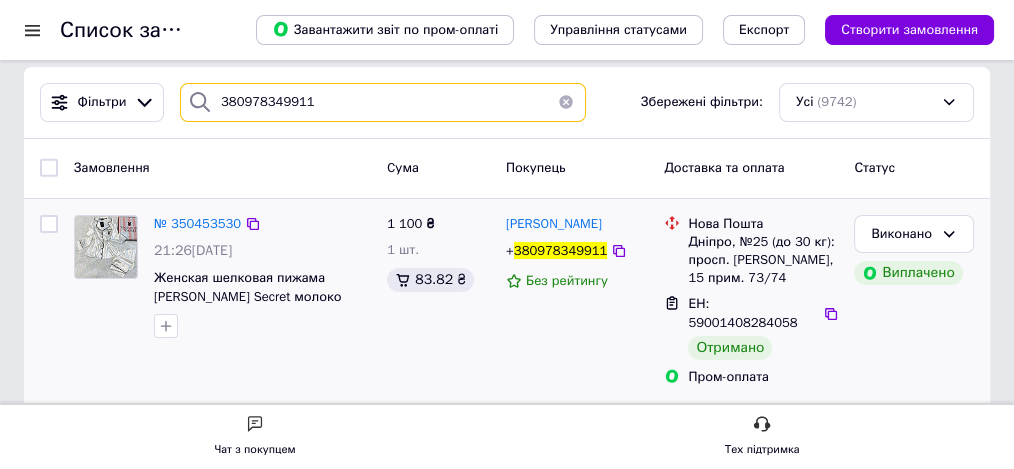 scroll, scrollTop: 0, scrollLeft: 0, axis: both 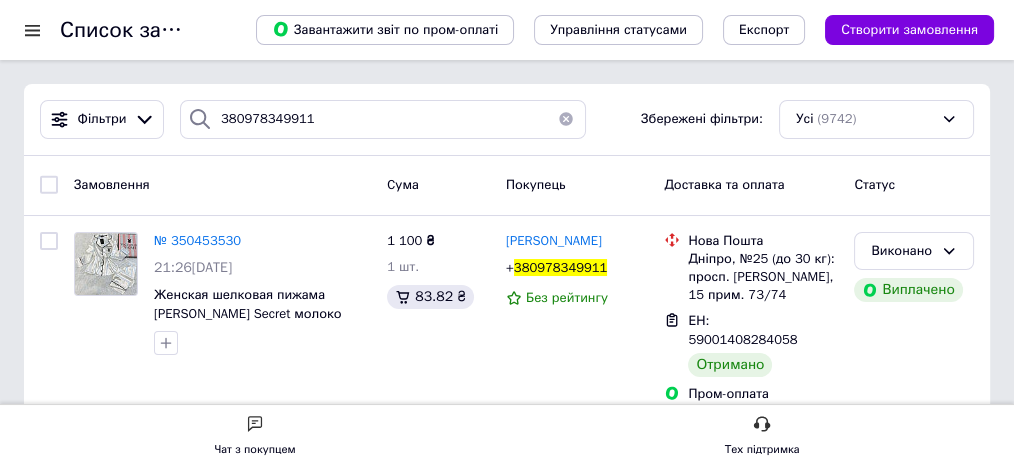 click at bounding box center (566, 119) 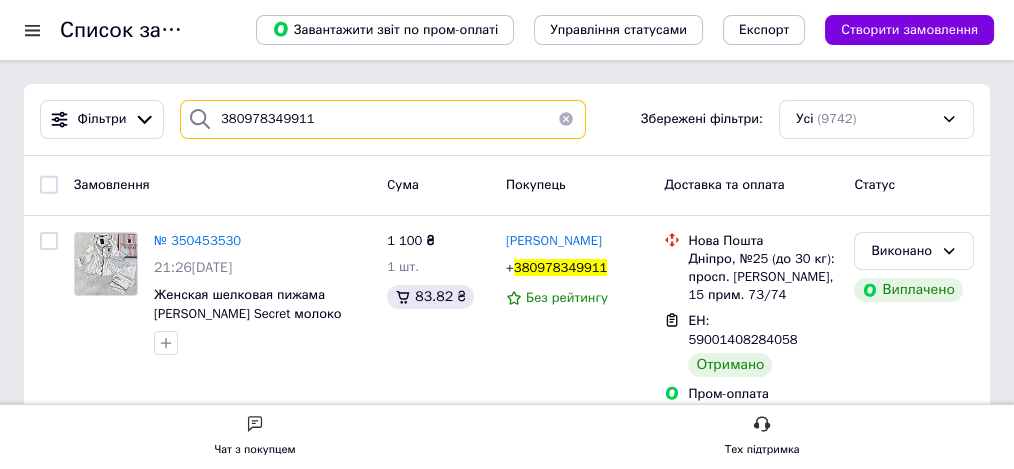 type 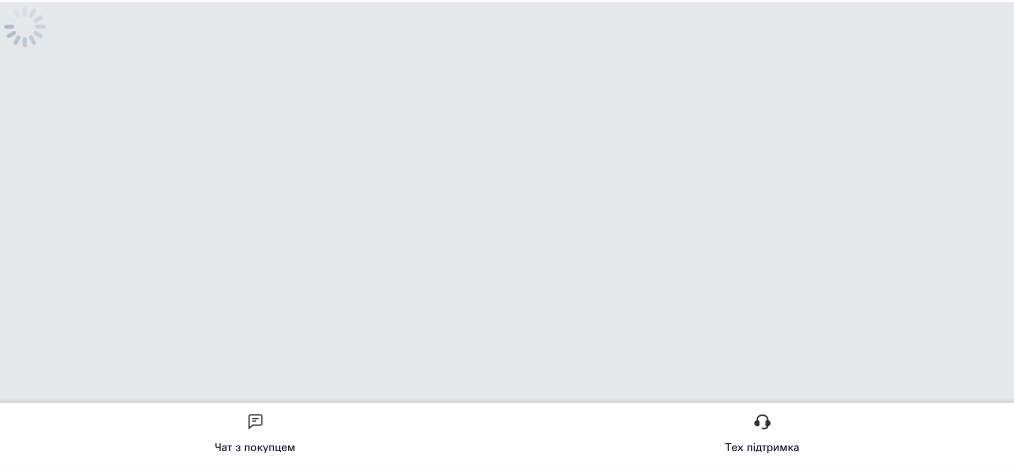 scroll, scrollTop: 0, scrollLeft: 0, axis: both 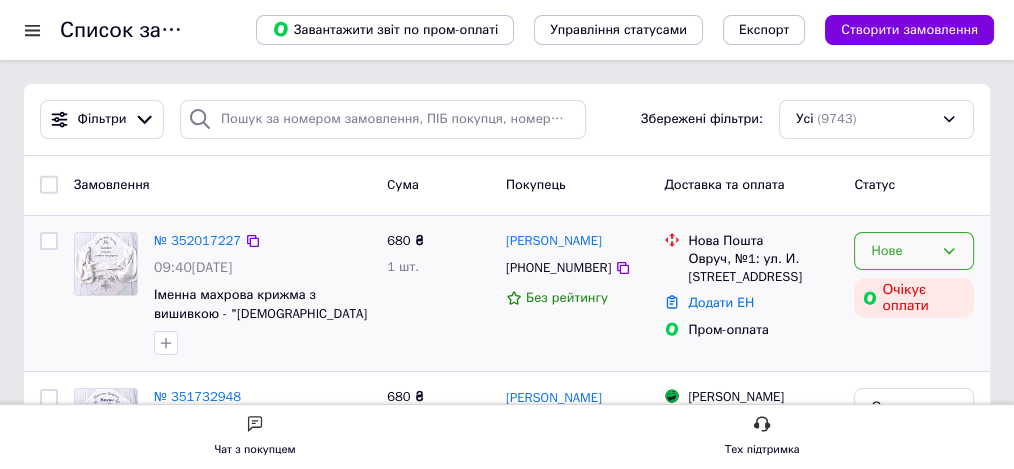 click on "Нове" at bounding box center [914, 251] 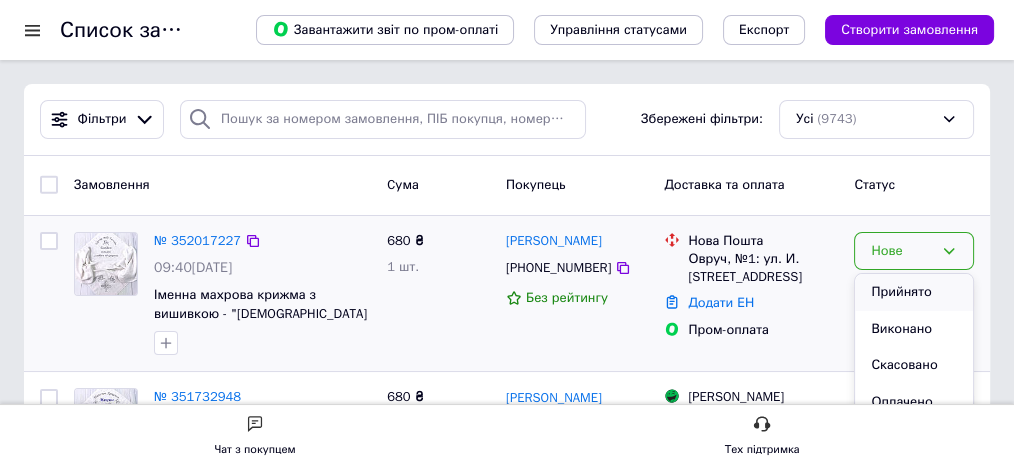 click on "Прийнято" at bounding box center [914, 292] 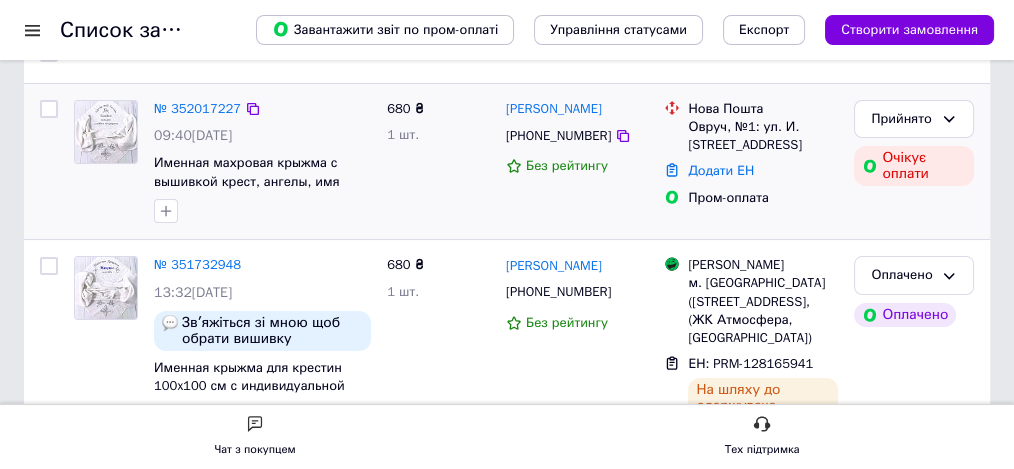 scroll, scrollTop: 133, scrollLeft: 0, axis: vertical 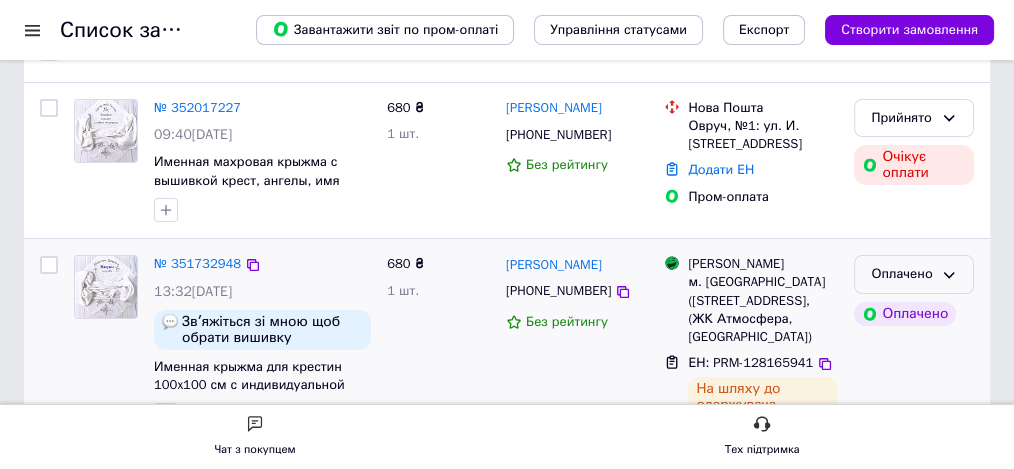 click on "Оплачено" at bounding box center (914, 274) 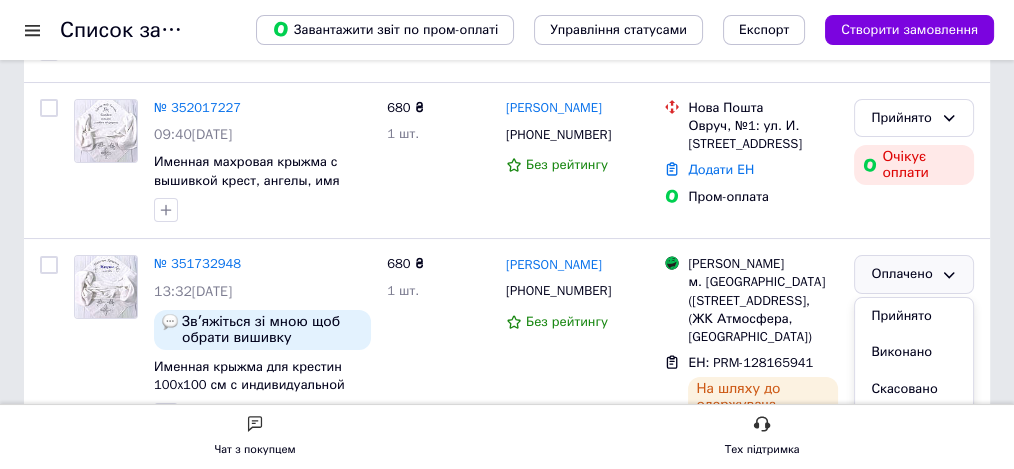 click on "Список замовлень   Завантажити звіт по пром-оплаті Управління статусами Експорт Створити замовлення Фільтри Збережені фільтри: Усі (9743) Замовлення Cума Покупець Доставка та оплата Статус № 352017227 09:40, 10.07.2025 Именная махровая крыжма с вышивкой крест, ангелы, имя ребенка (100х100 см, 100% хлопок) 680 ₴ 1 шт. Тетяна Давиденко +380962353800 Без рейтингу Нова Пошта Овруч, №1: ул. И. Богуна, 8-а Додати ЕН Пром-оплата Прийнято Очікує оплати № 351732948 13:32, 08.07.2025 Звʼяжіться зі мною щоб обрати вишивку
0977691062 Таня  680 ₴ 1 шт. Тетяна Середняк +380977691062 Без рейтингу Магазини Rozetka ЕН: PRM-128165941 700 ₴ 1" at bounding box center [507, 2264] 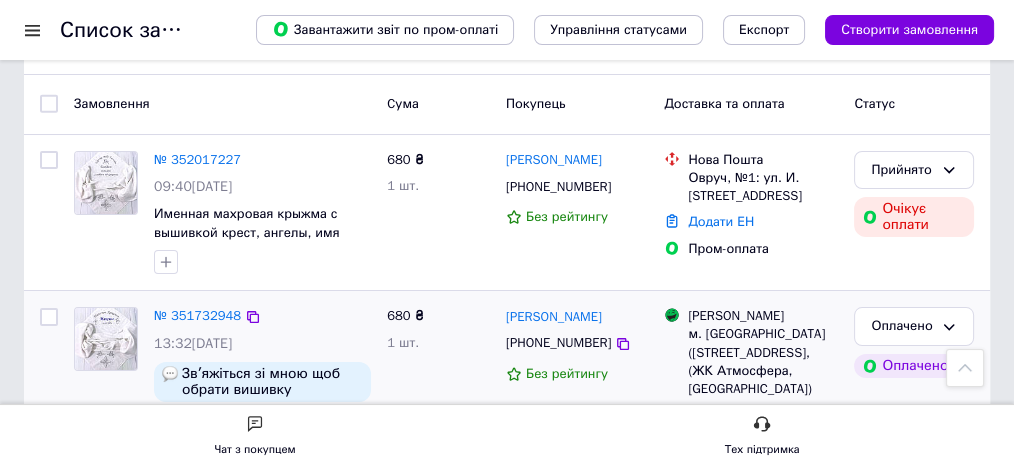 scroll, scrollTop: 66, scrollLeft: 0, axis: vertical 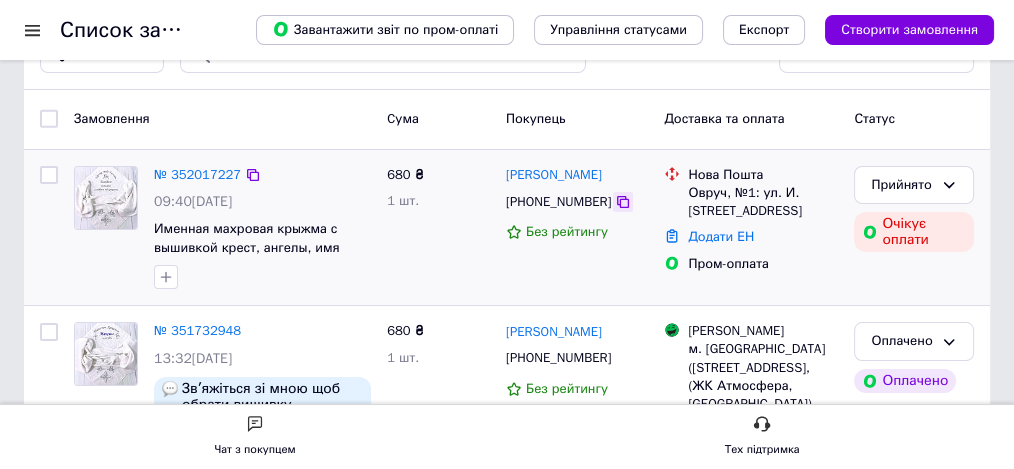 click 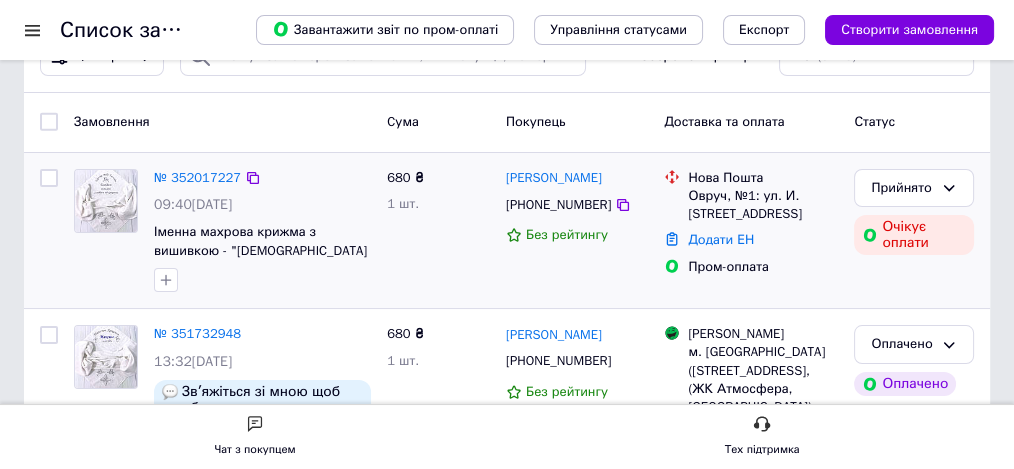 scroll, scrollTop: 66, scrollLeft: 0, axis: vertical 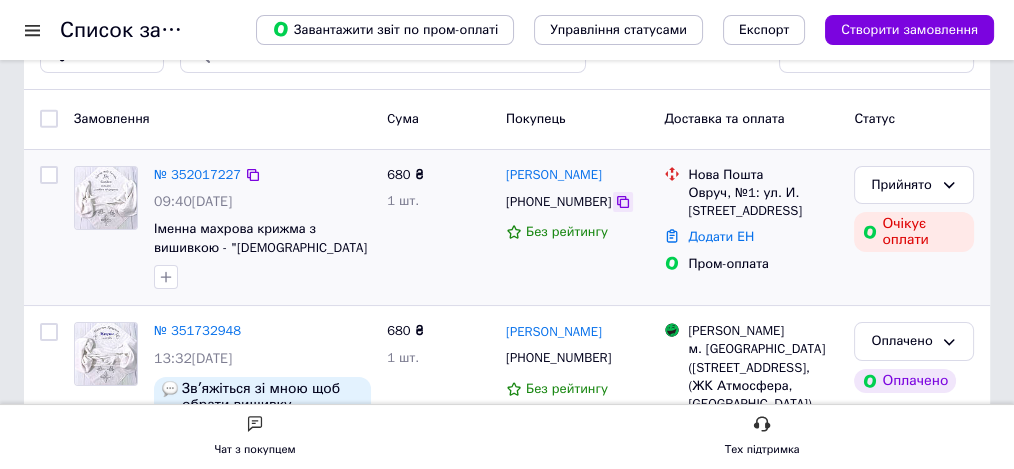 click 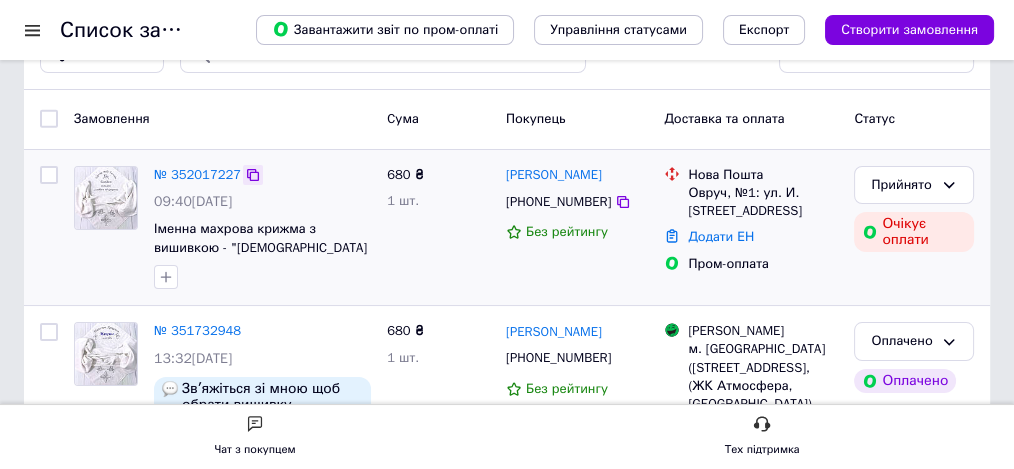 click 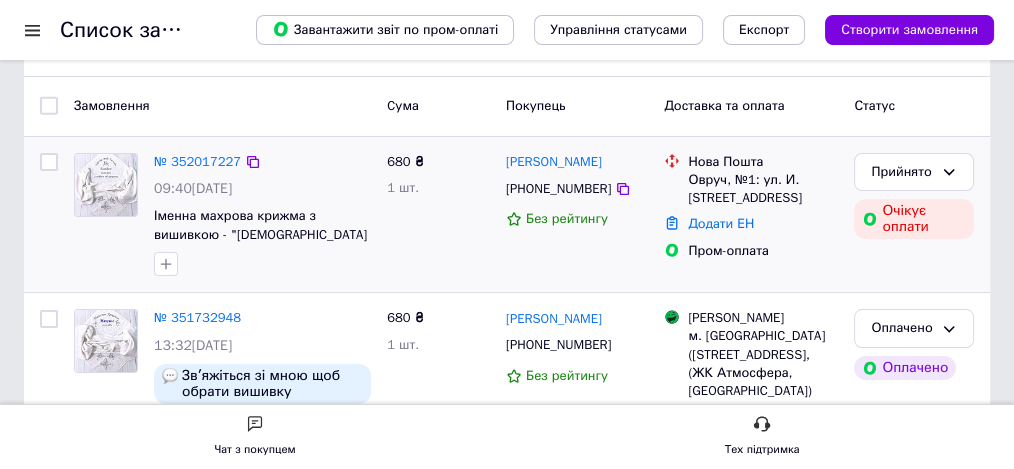 scroll, scrollTop: 0, scrollLeft: 0, axis: both 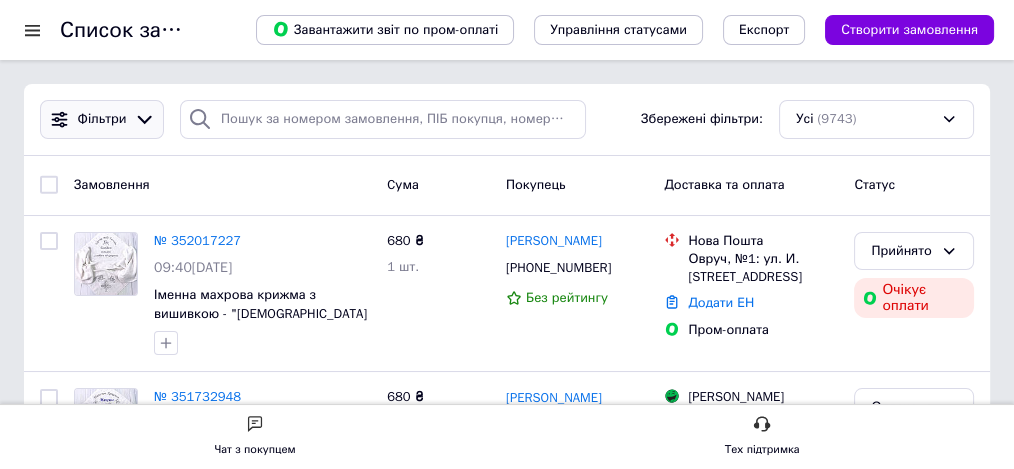 click 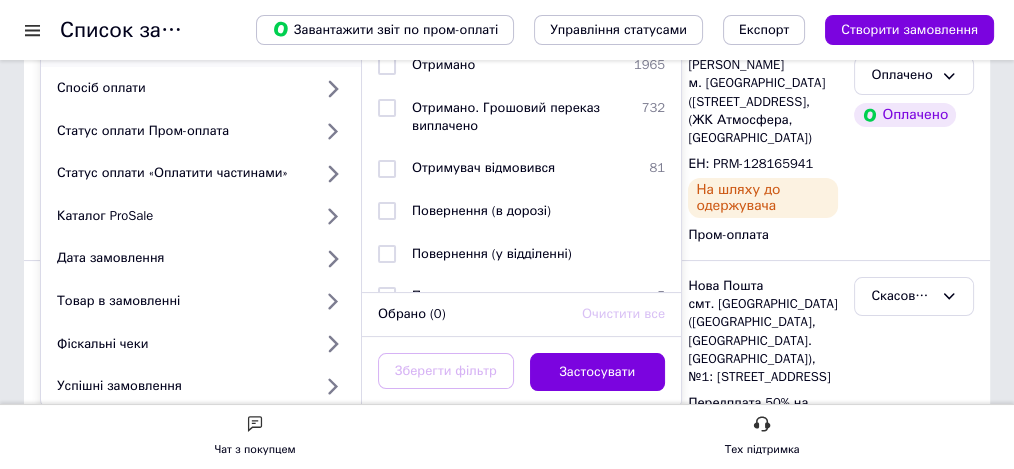 scroll, scrollTop: 333, scrollLeft: 0, axis: vertical 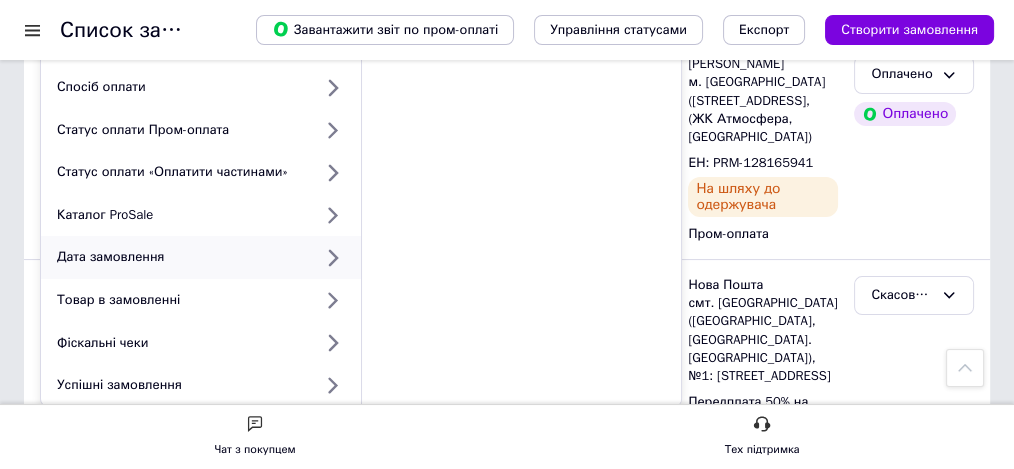 click on "Дата замовлення" at bounding box center (180, 257) 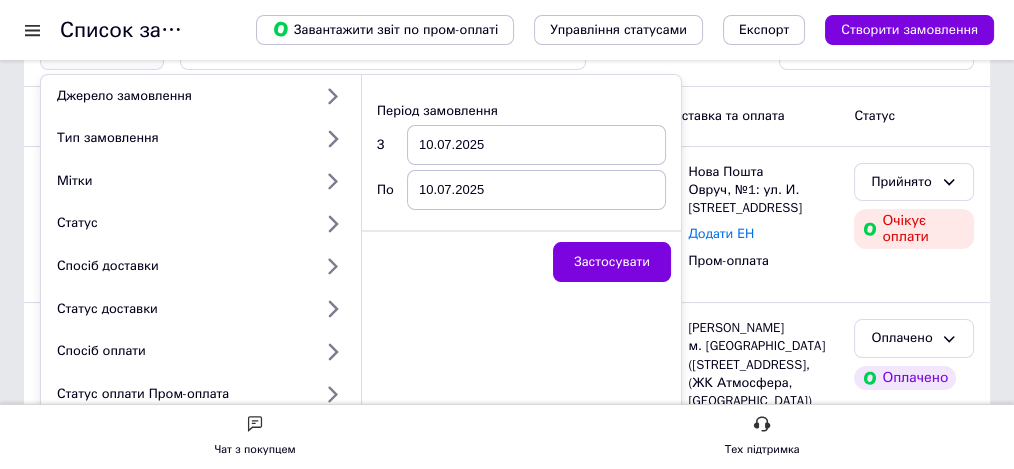 scroll, scrollTop: 66, scrollLeft: 0, axis: vertical 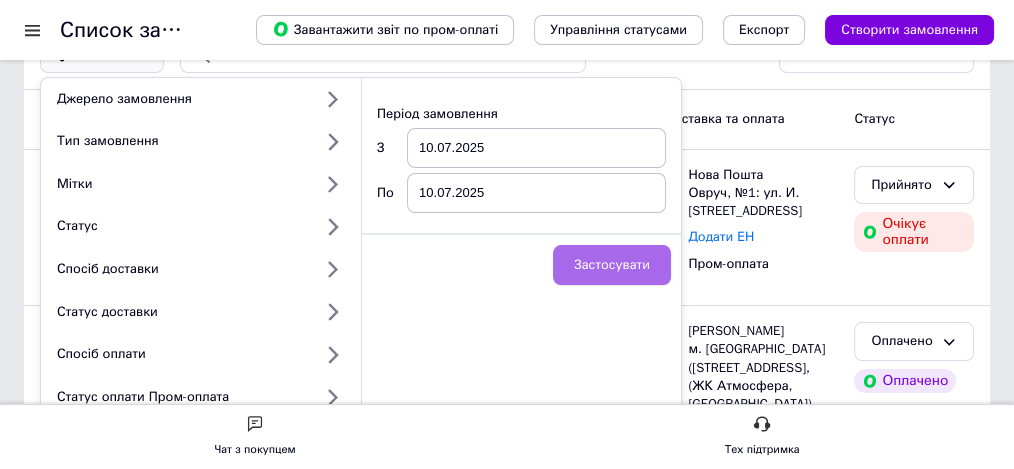 click on "Застосувати" at bounding box center (612, 265) 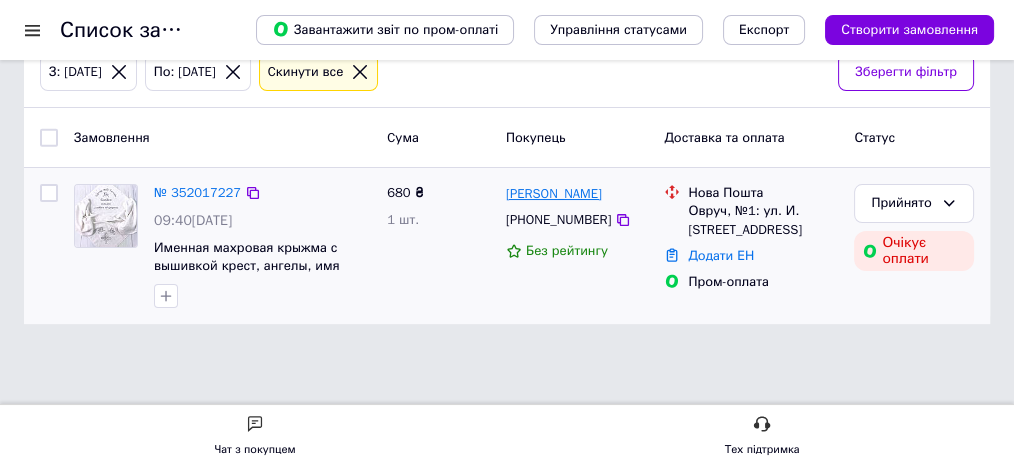 scroll, scrollTop: 121, scrollLeft: 0, axis: vertical 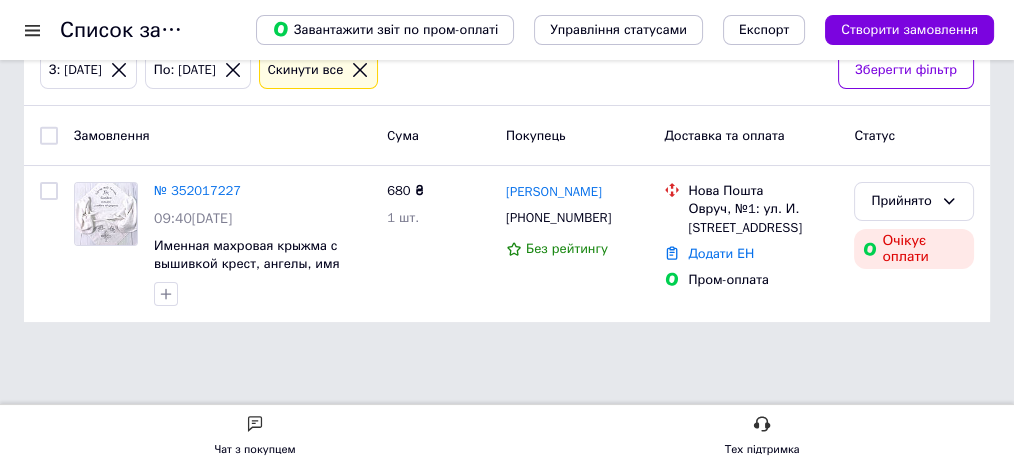 click on "Чат з покупцем" at bounding box center [254, 437] 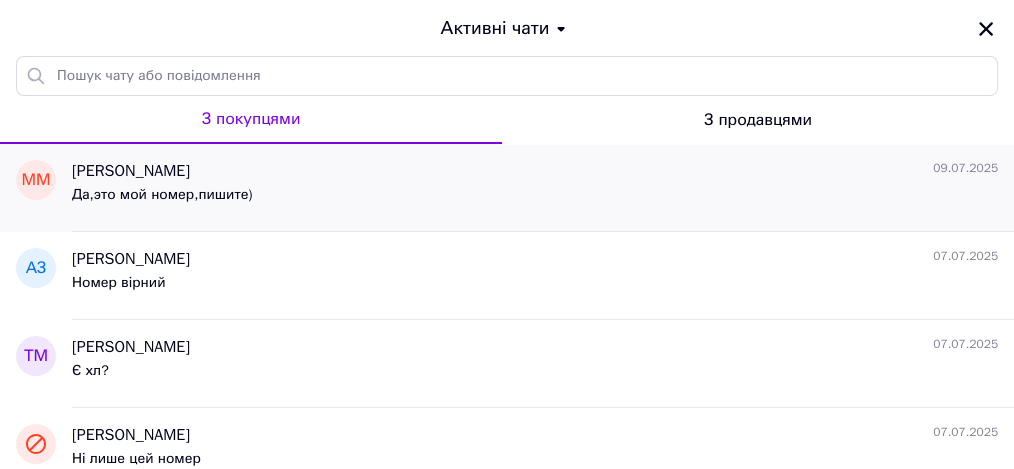 click on "Да,это мой номер,пишите)" at bounding box center [535, 199] 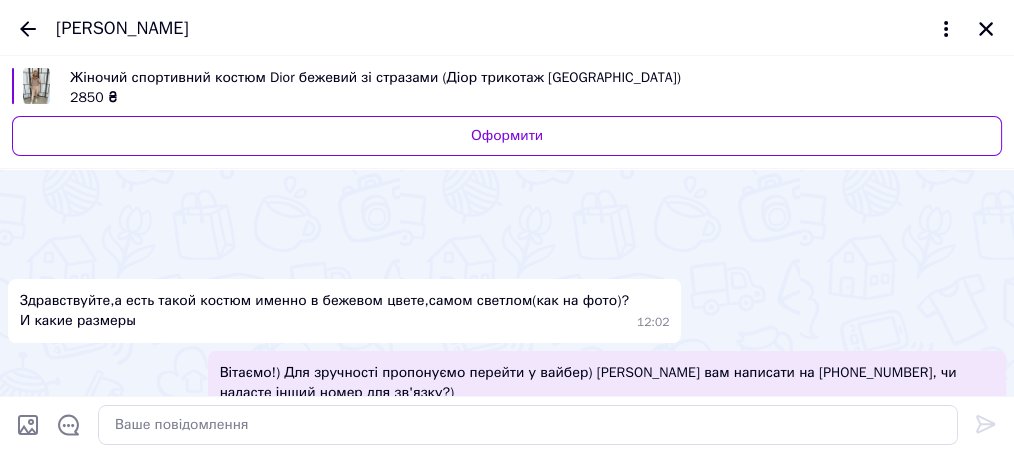 scroll, scrollTop: 101, scrollLeft: 0, axis: vertical 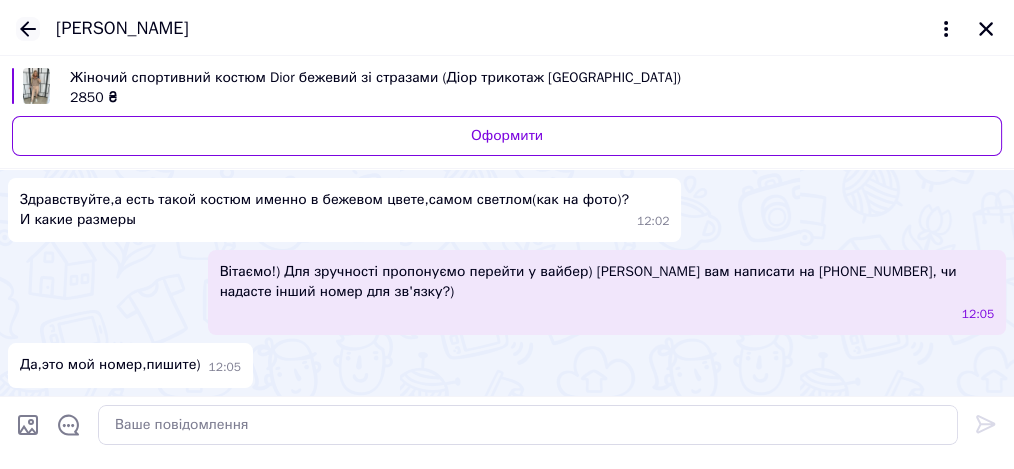 click 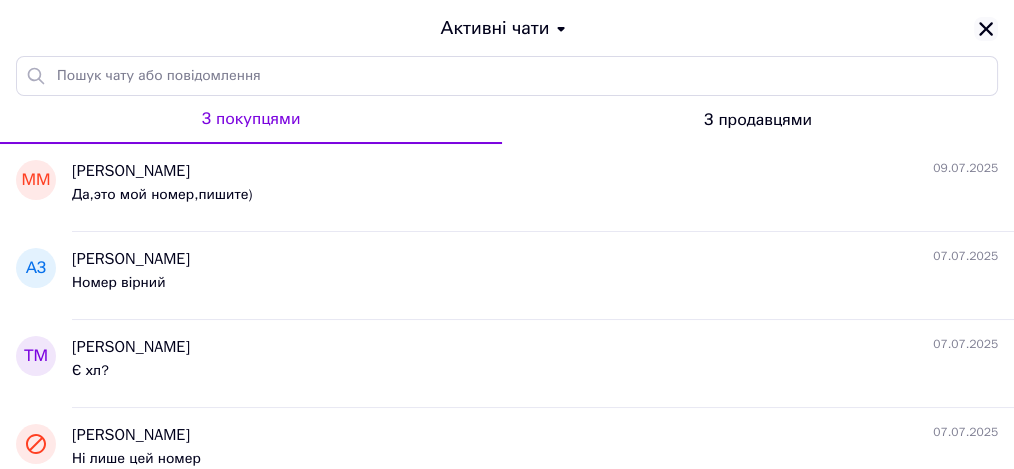 click 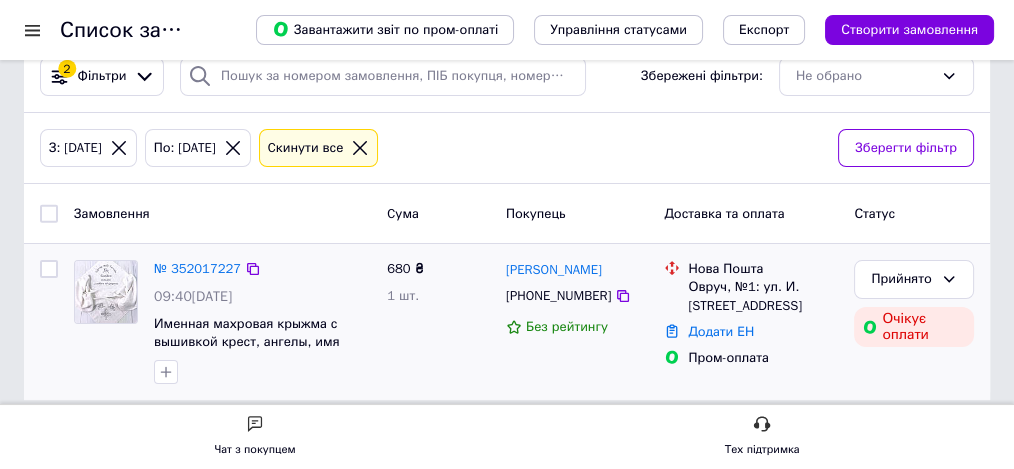 scroll, scrollTop: 0, scrollLeft: 0, axis: both 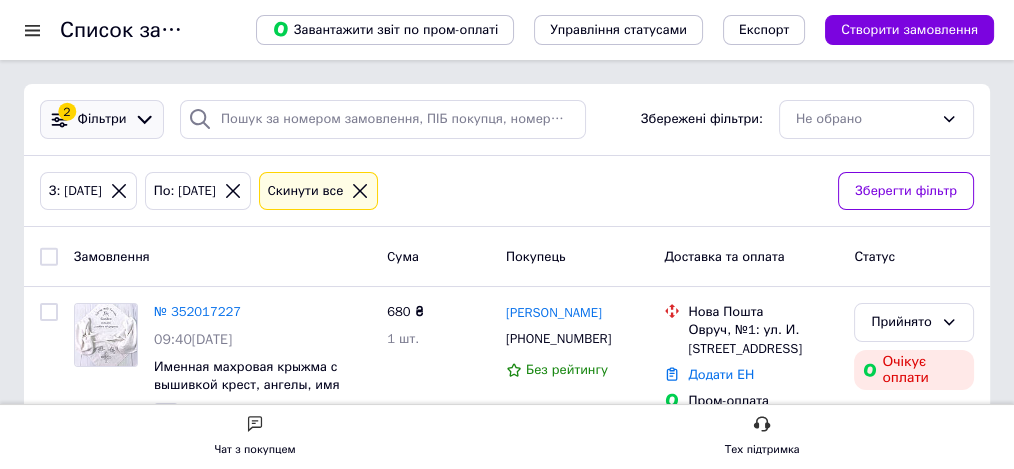 click 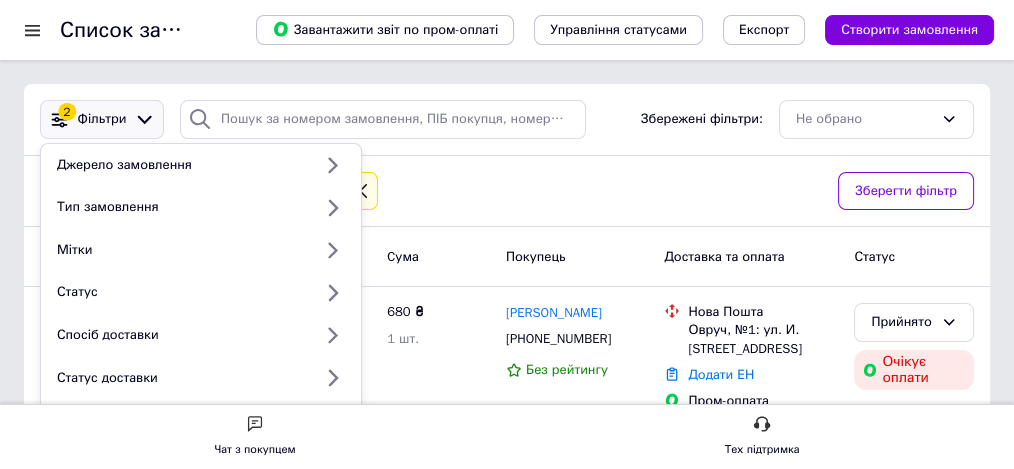 click on "Фільтри" at bounding box center [102, 119] 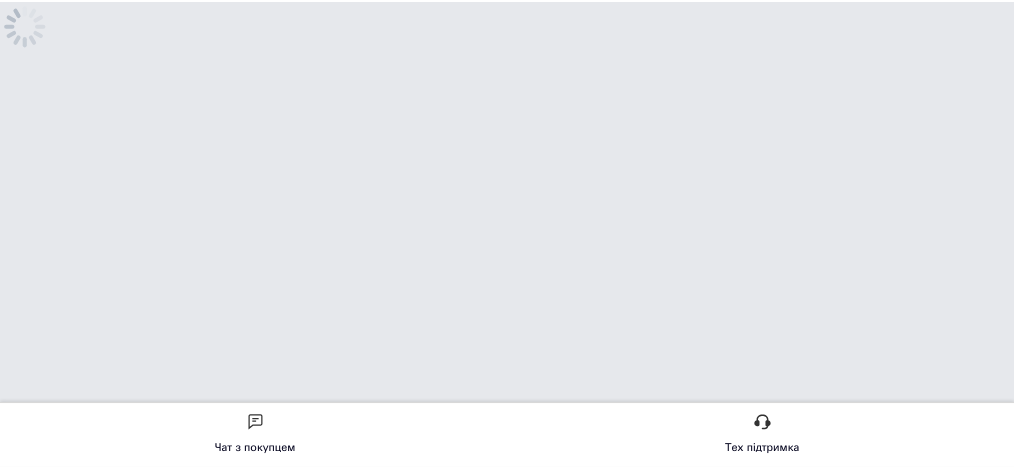 scroll, scrollTop: 0, scrollLeft: 0, axis: both 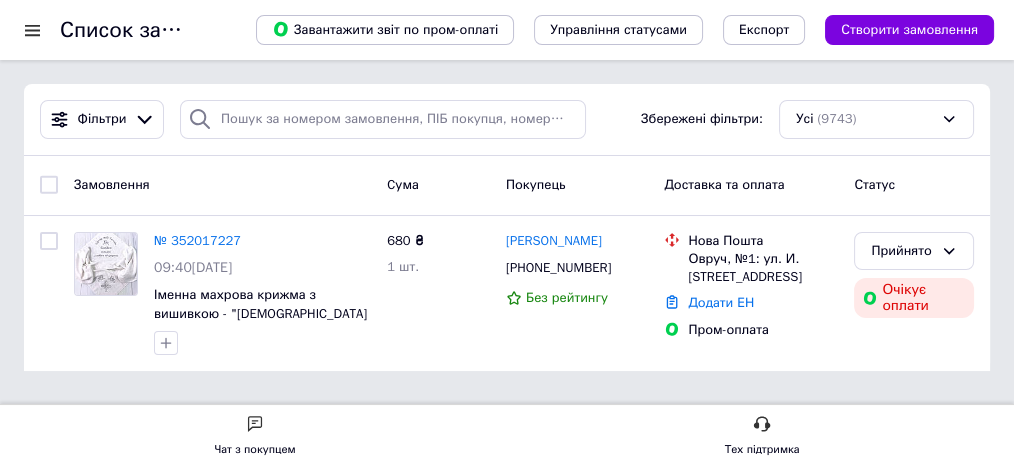 click on "Чат з покупцем" at bounding box center [254, 449] 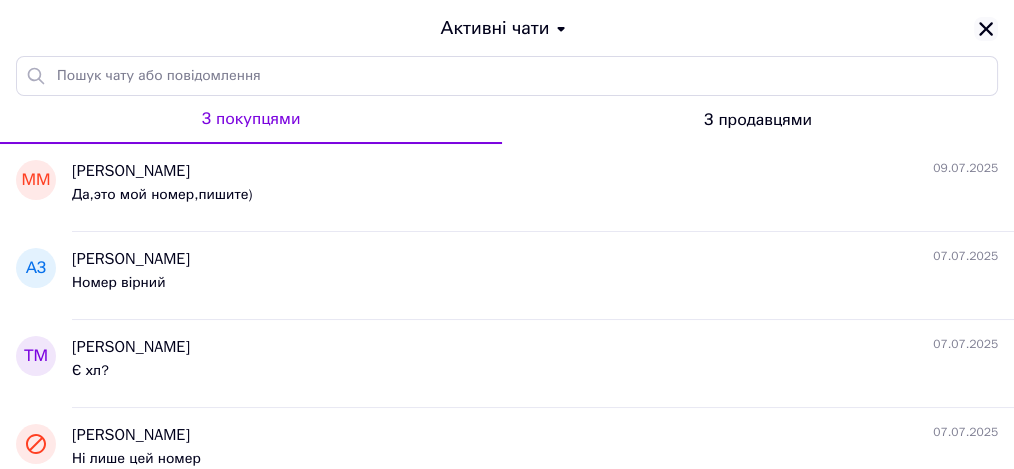 click 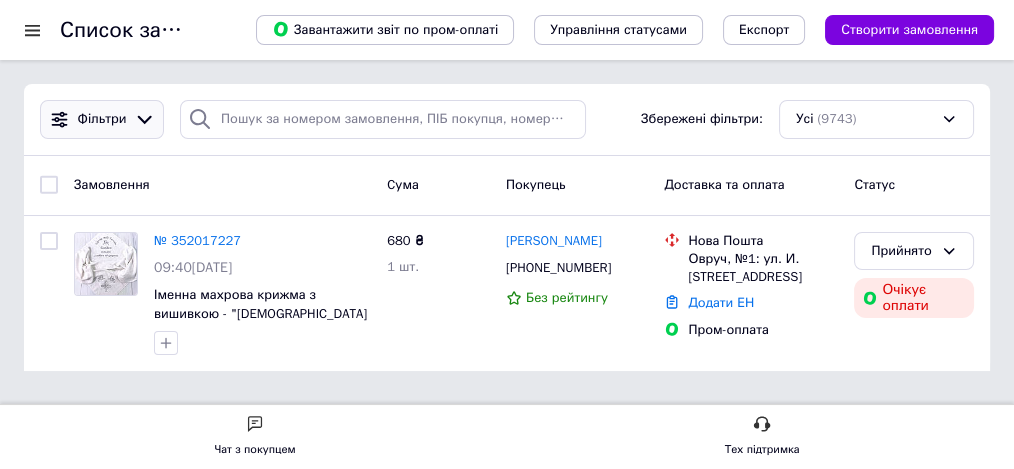 click 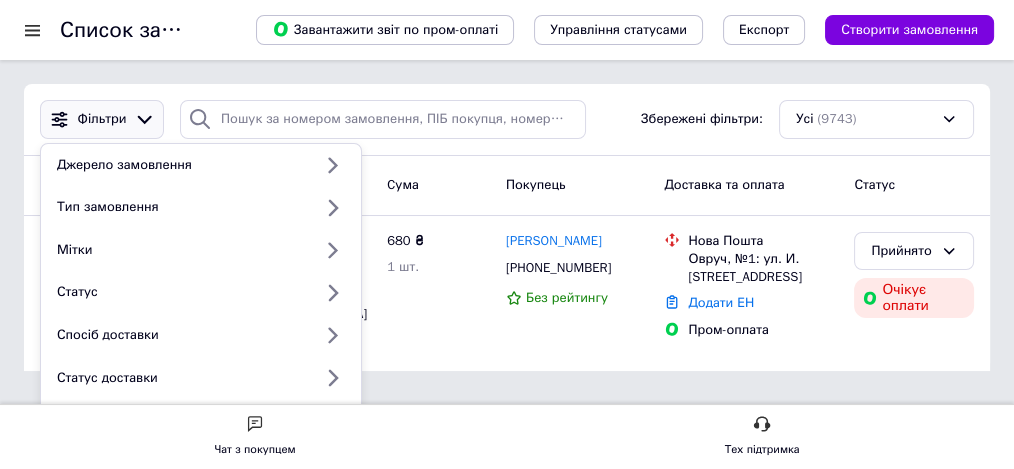 click 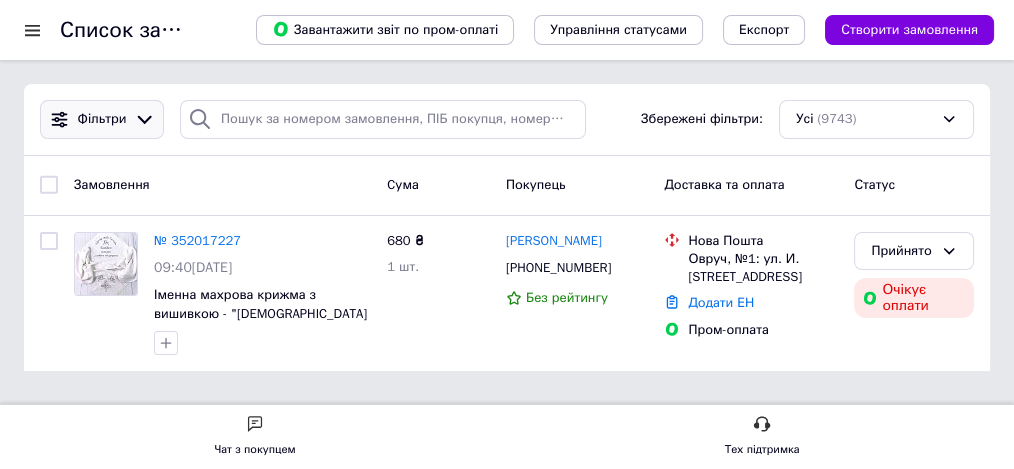 click 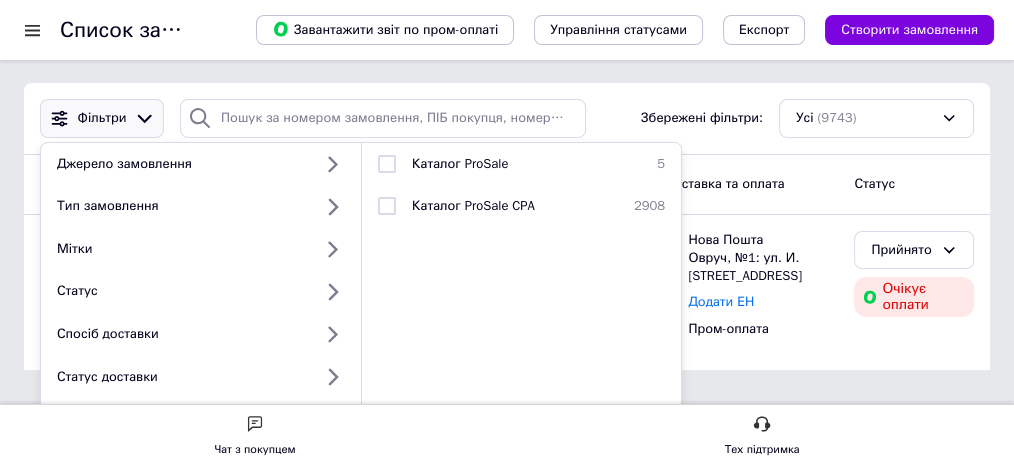 scroll, scrollTop: 0, scrollLeft: 0, axis: both 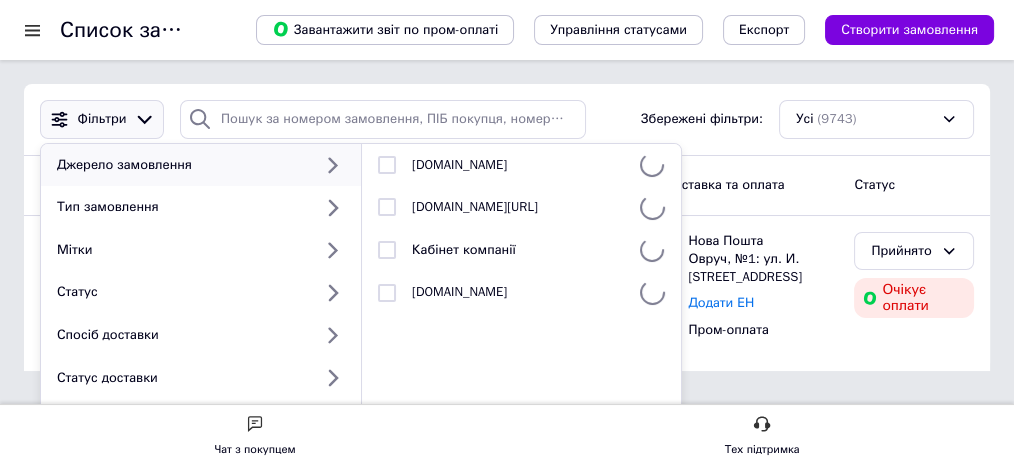 click at bounding box center [59, 119] 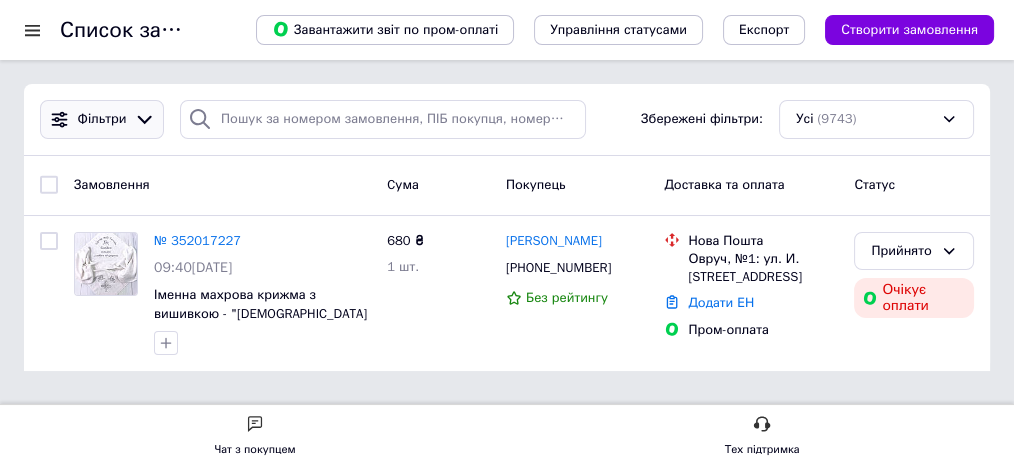click 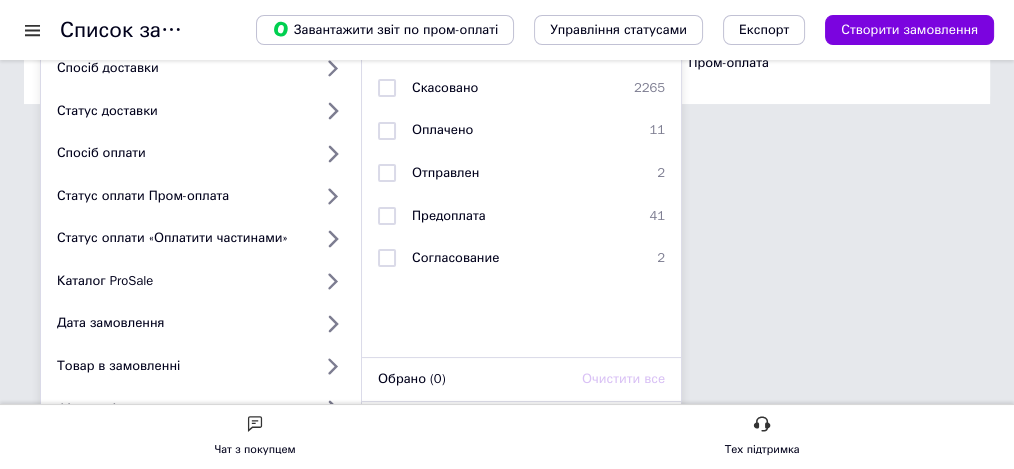 scroll, scrollTop: 269, scrollLeft: 0, axis: vertical 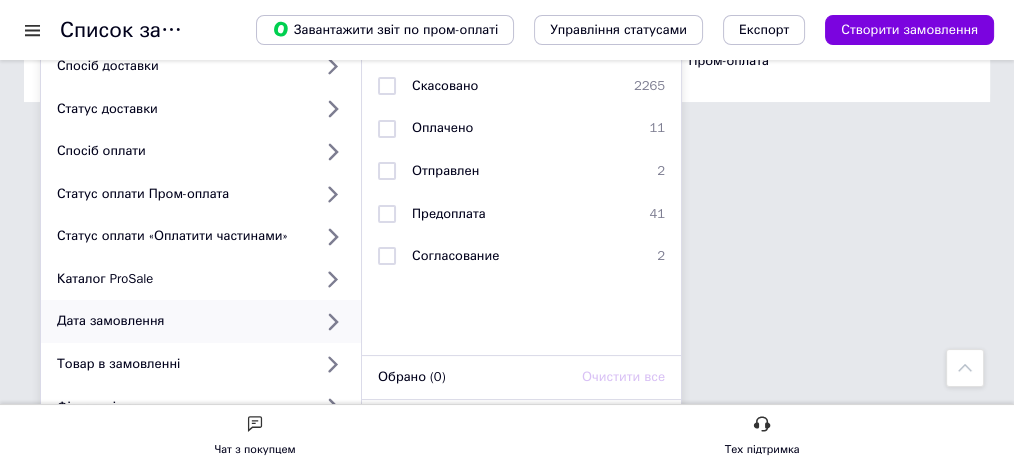 click on "Дата замовлення" at bounding box center (201, 321) 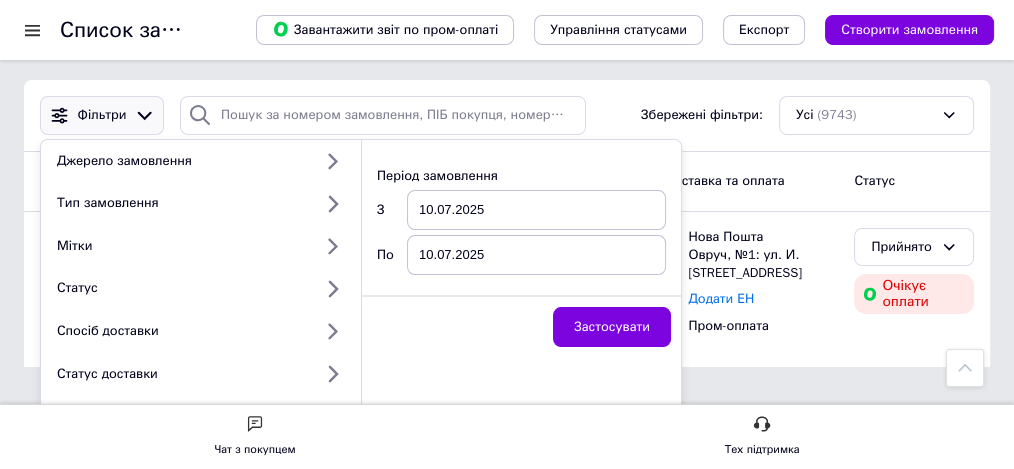 scroll, scrollTop: 3, scrollLeft: 0, axis: vertical 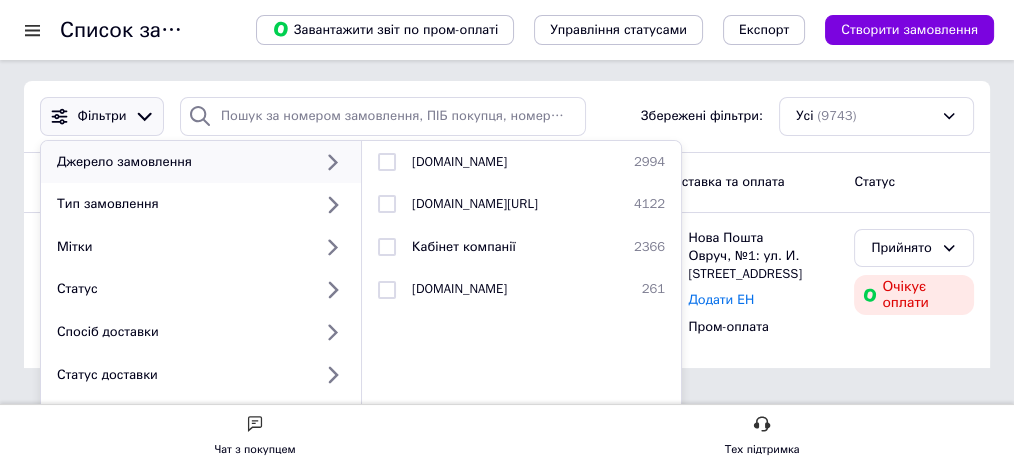 click on "Фільтри Джерело замовлення Тип замовлення Мітки Статус Спосіб доставки Статус доставки Спосіб оплати Статус оплати Пром-оплата Статус оплати «Оплатити частинами» Каталог ProSale Дата замовлення Товар в замовленні Фіскальні чеки Успішні замовлення Prom.ua 2994 ultramarine.in.ua/ua 4122 Кабінет компанії 2366 bigl.ua 261 Обрано (0) Очистити все Зберегти фільтр Застосувати Збережені фільтри: Усі (9743)" at bounding box center [507, 116] 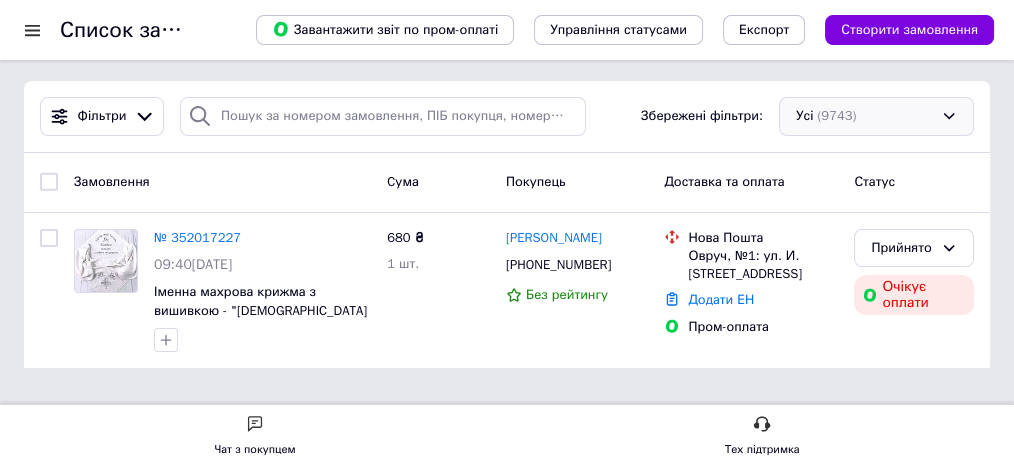click on "Усі (9743)" at bounding box center [876, 116] 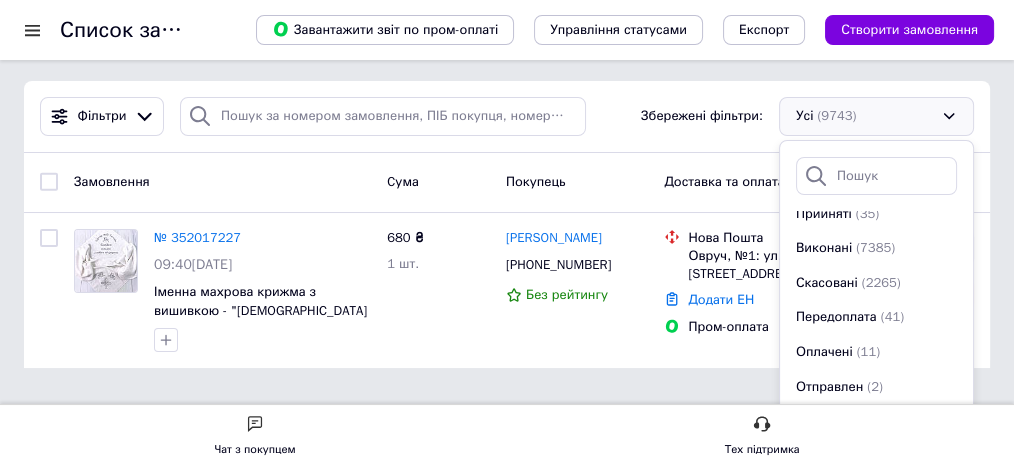 scroll, scrollTop: 0, scrollLeft: 0, axis: both 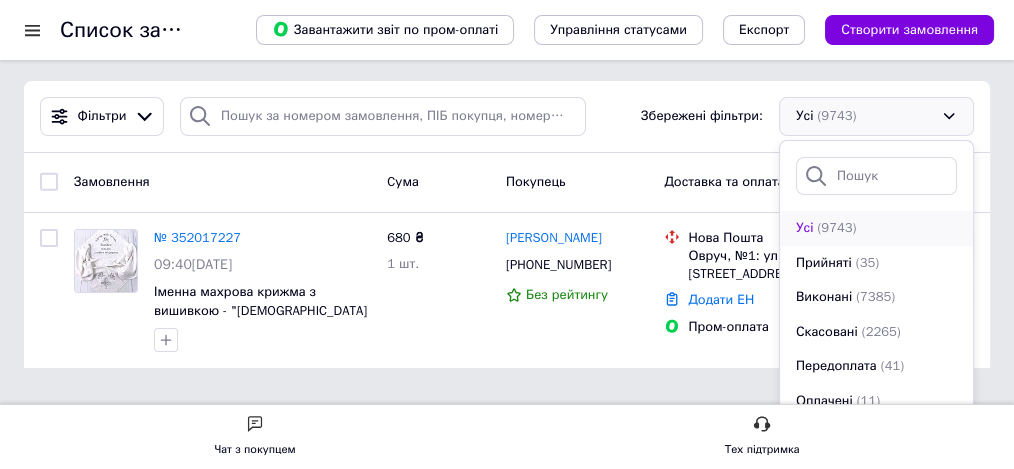 click on "(9743)" at bounding box center [836, 227] 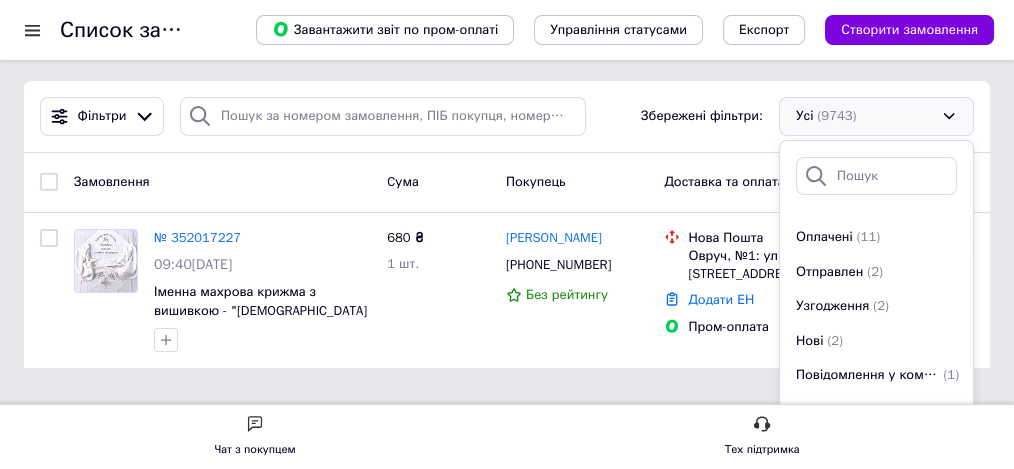 scroll, scrollTop: 207, scrollLeft: 0, axis: vertical 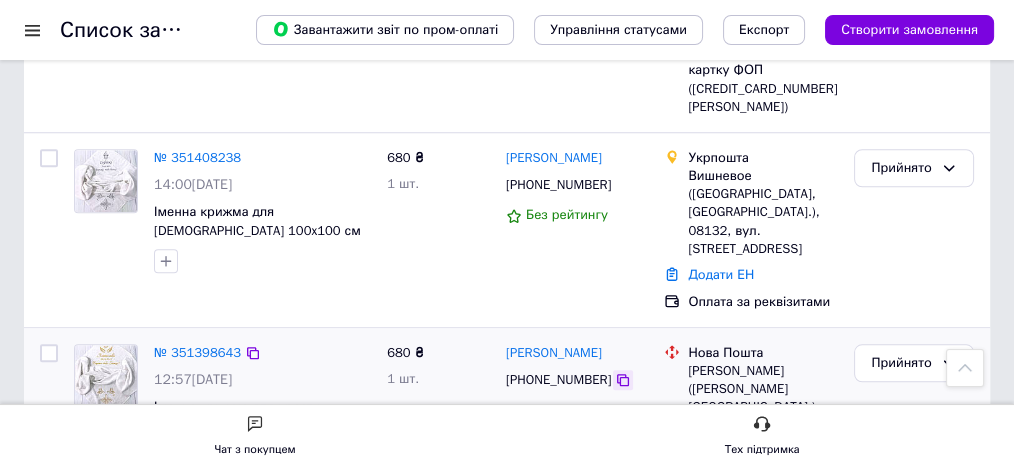 click 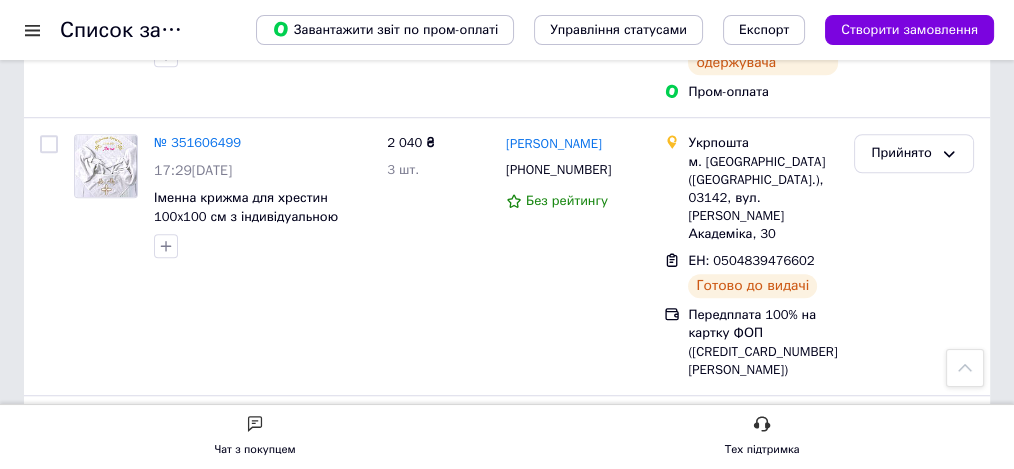 scroll, scrollTop: 1533, scrollLeft: 0, axis: vertical 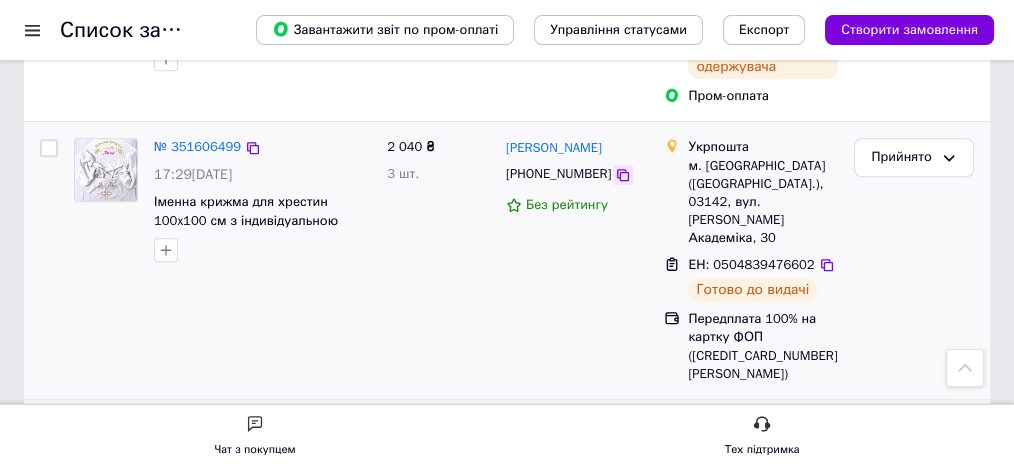 click 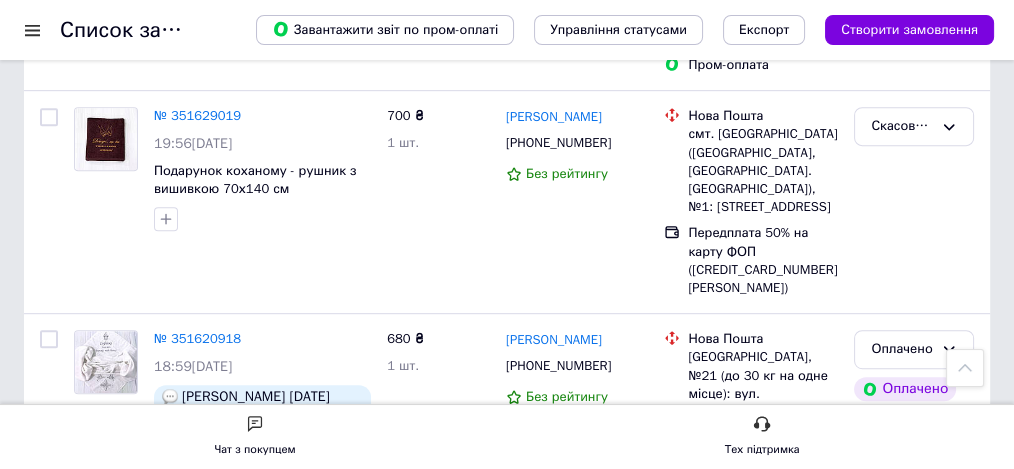 scroll, scrollTop: 866, scrollLeft: 0, axis: vertical 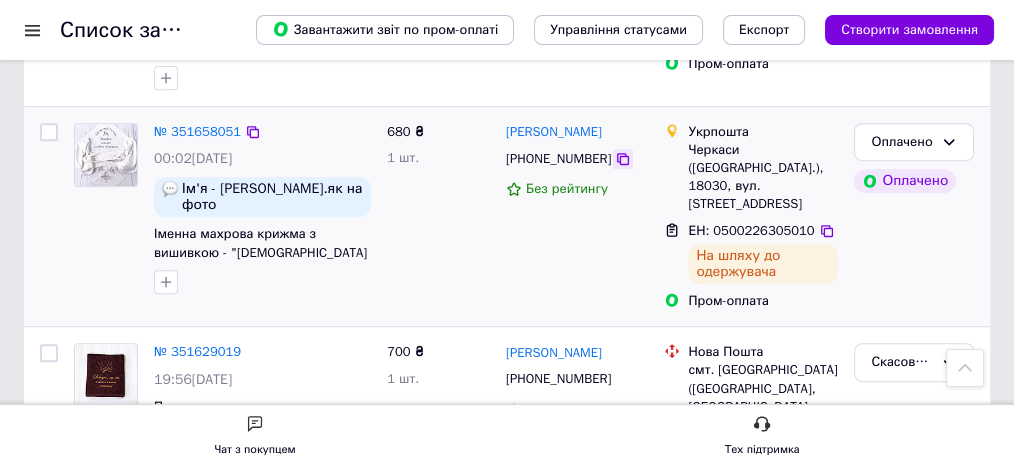 click 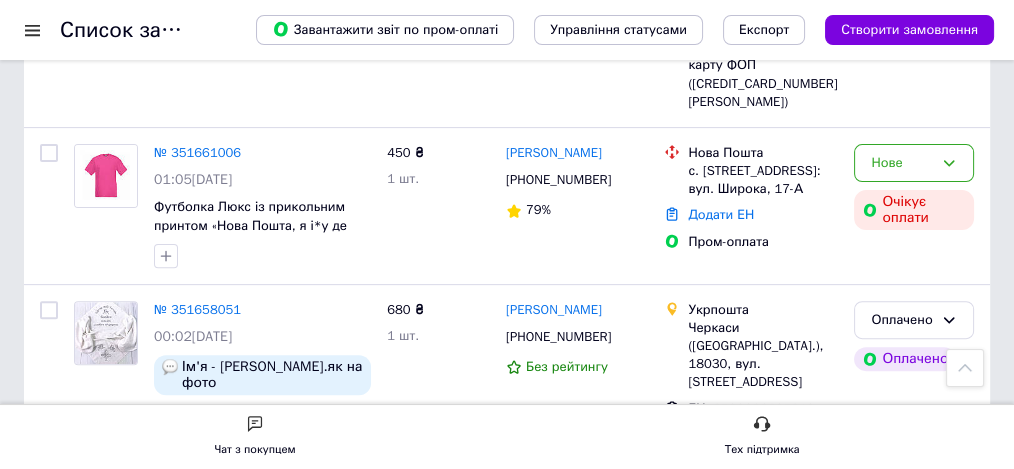 scroll, scrollTop: 666, scrollLeft: 0, axis: vertical 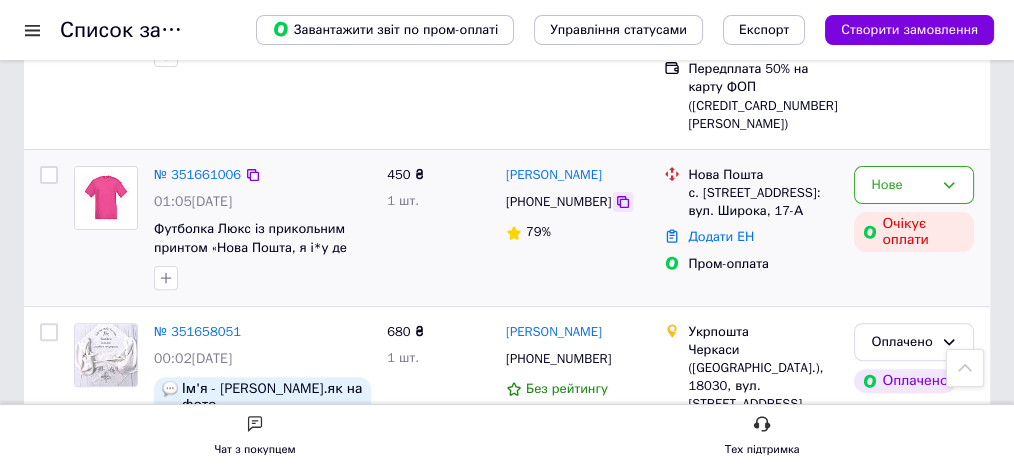 click 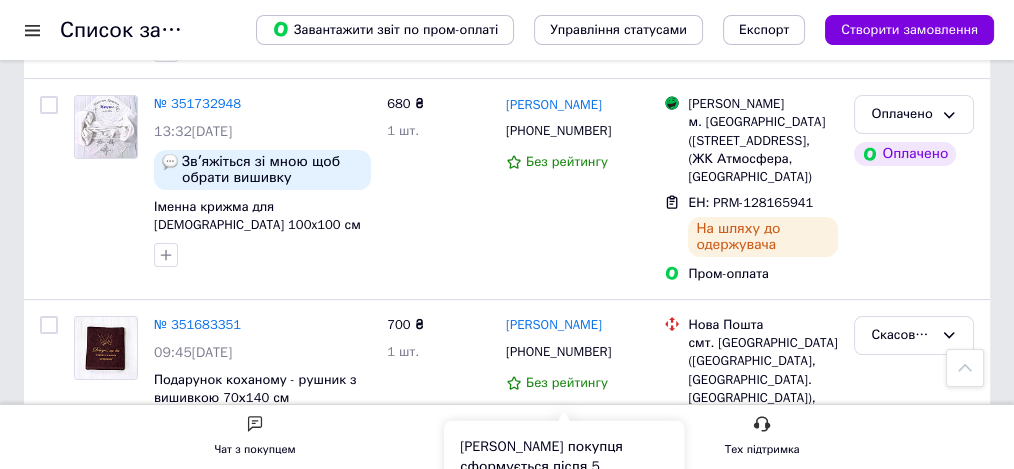 scroll, scrollTop: 200, scrollLeft: 0, axis: vertical 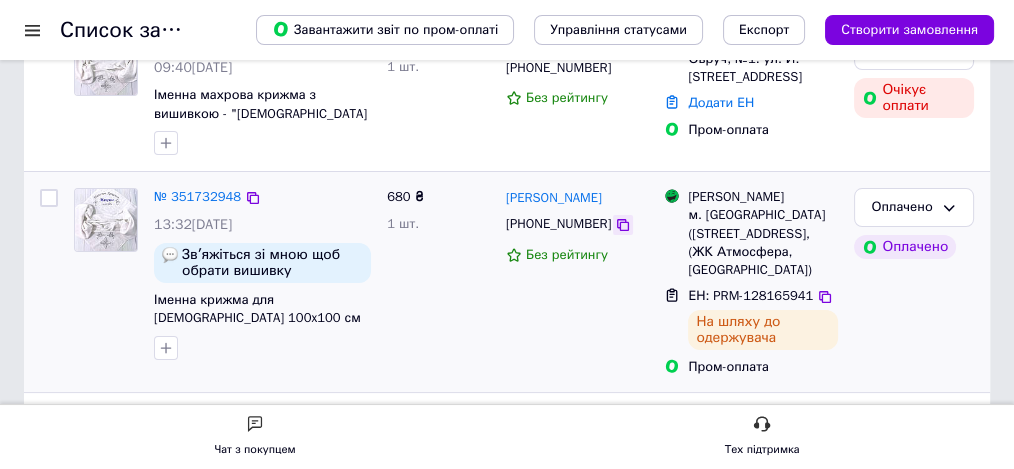 click 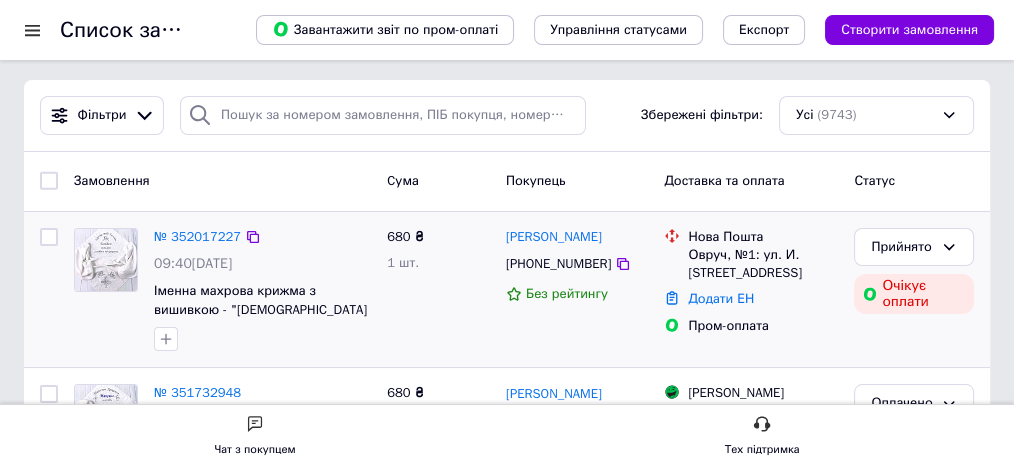 scroll, scrollTop: 0, scrollLeft: 0, axis: both 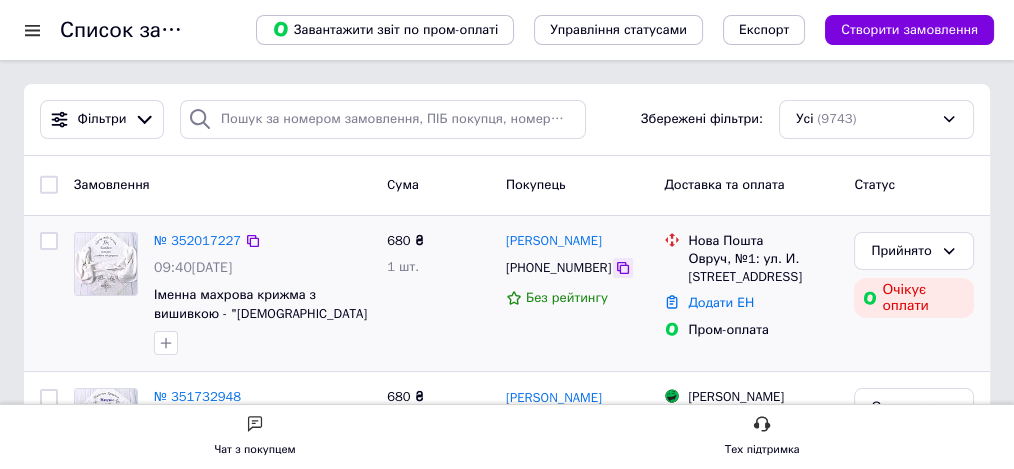 click 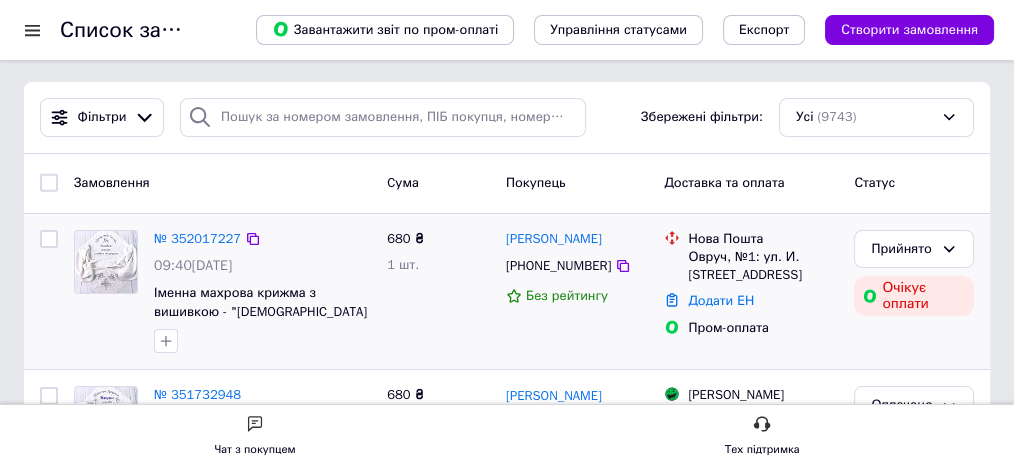 scroll, scrollTop: 0, scrollLeft: 0, axis: both 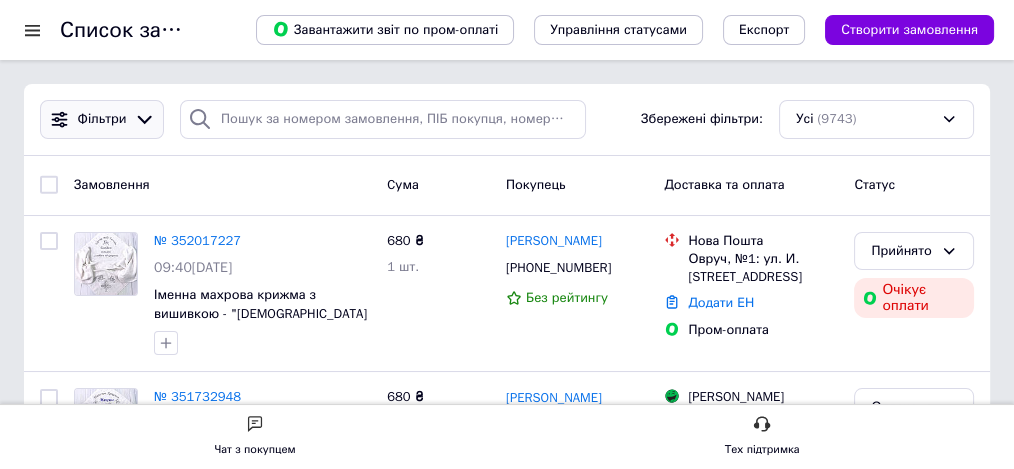 click on "Фільтри" at bounding box center [102, 119] 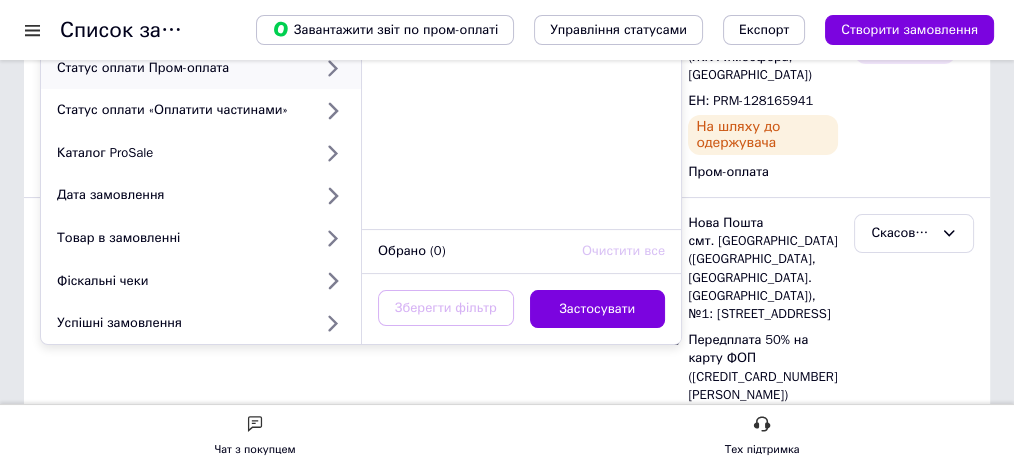 scroll, scrollTop: 400, scrollLeft: 0, axis: vertical 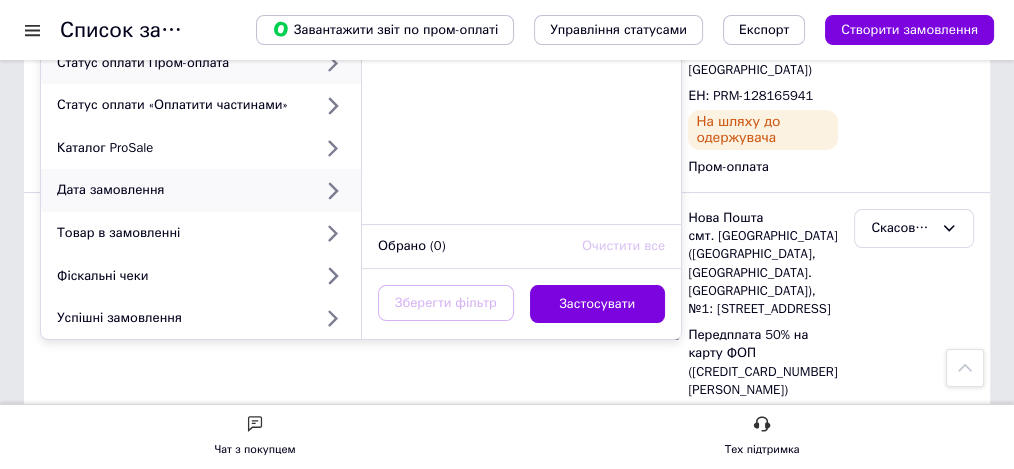 click on "Дата замовлення" at bounding box center [201, 190] 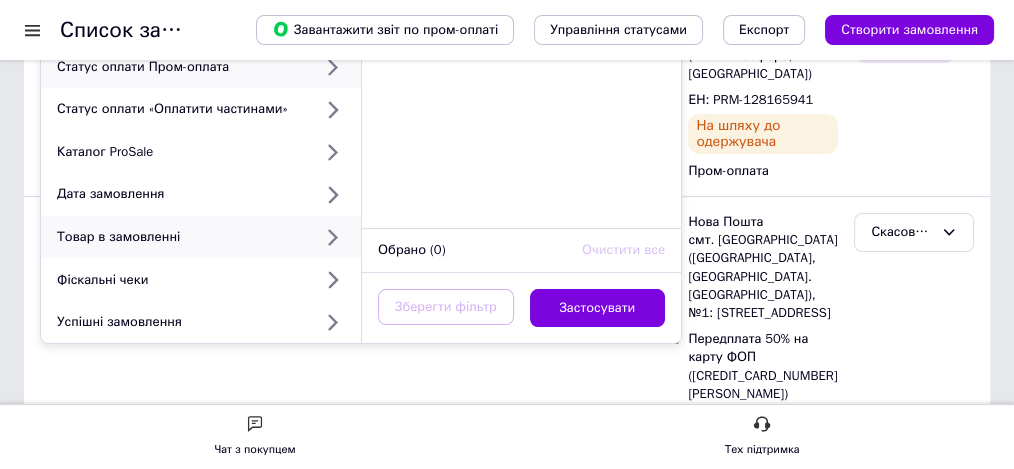 scroll, scrollTop: 400, scrollLeft: 0, axis: vertical 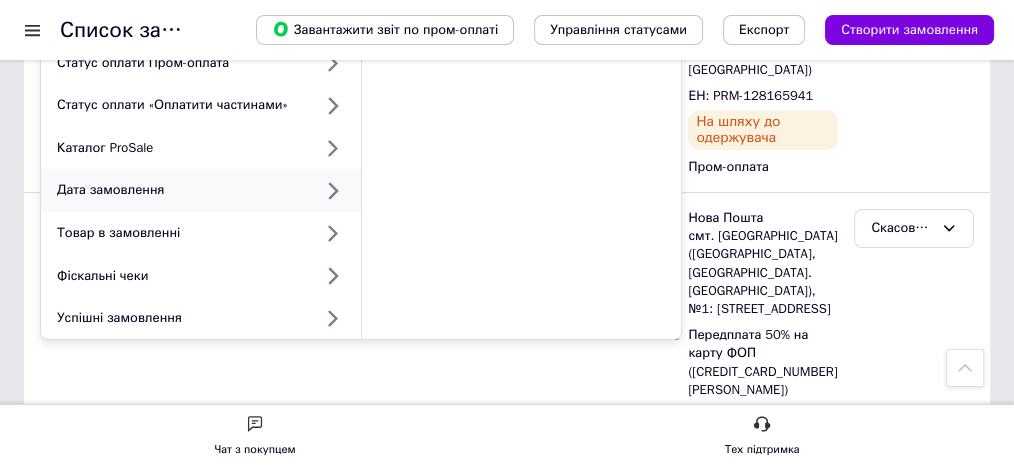click 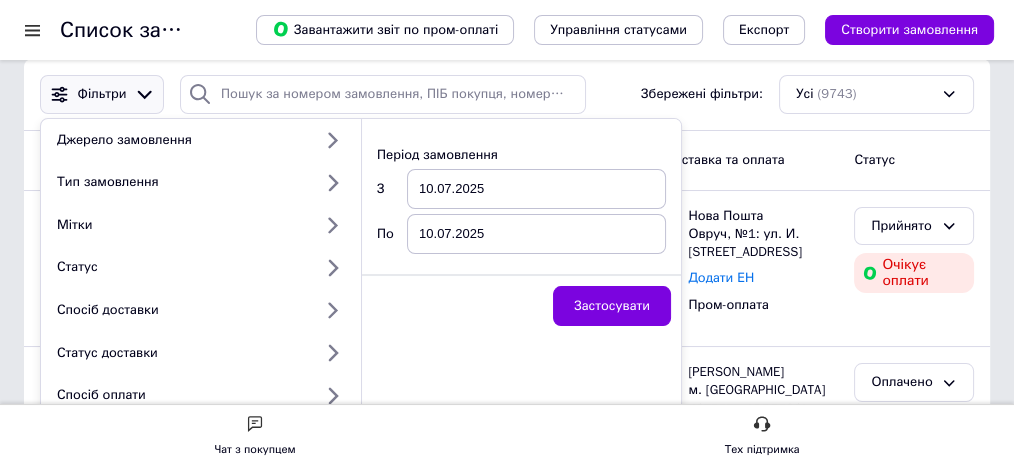 scroll, scrollTop: 0, scrollLeft: 0, axis: both 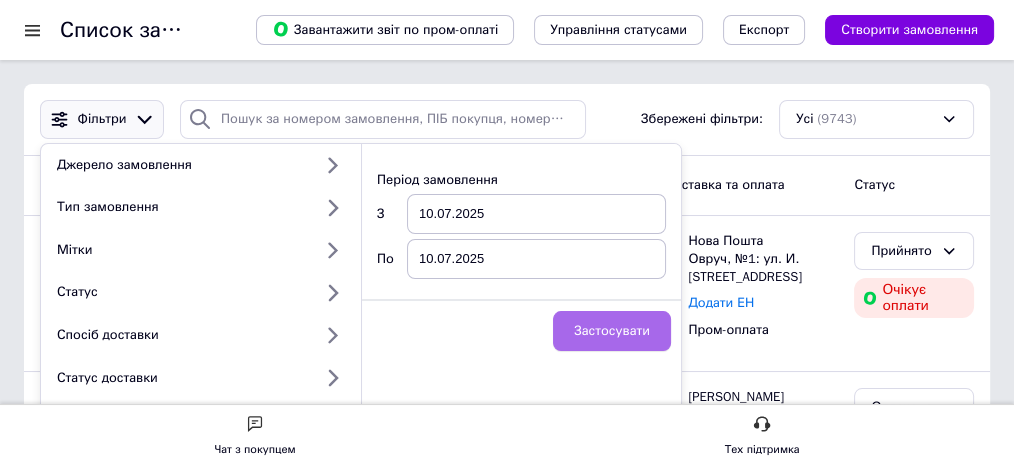 click on "Застосувати" at bounding box center (612, 331) 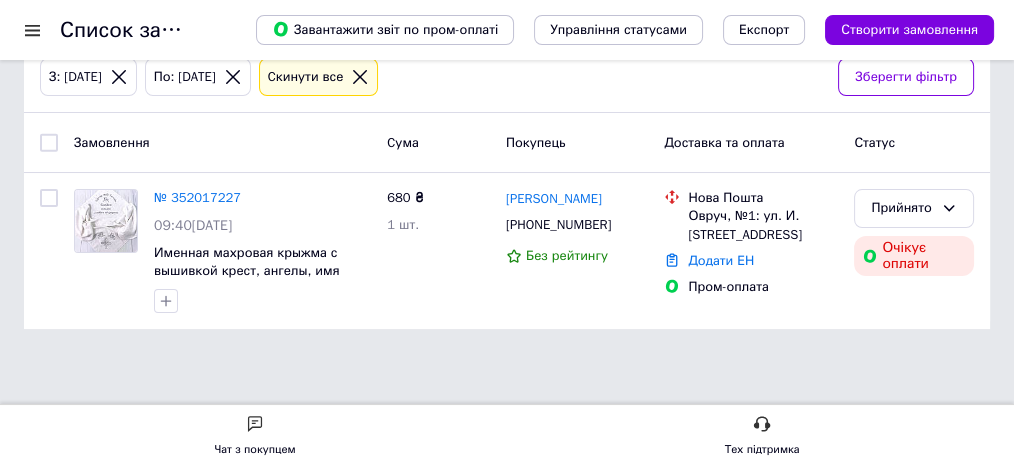 scroll, scrollTop: 121, scrollLeft: 0, axis: vertical 